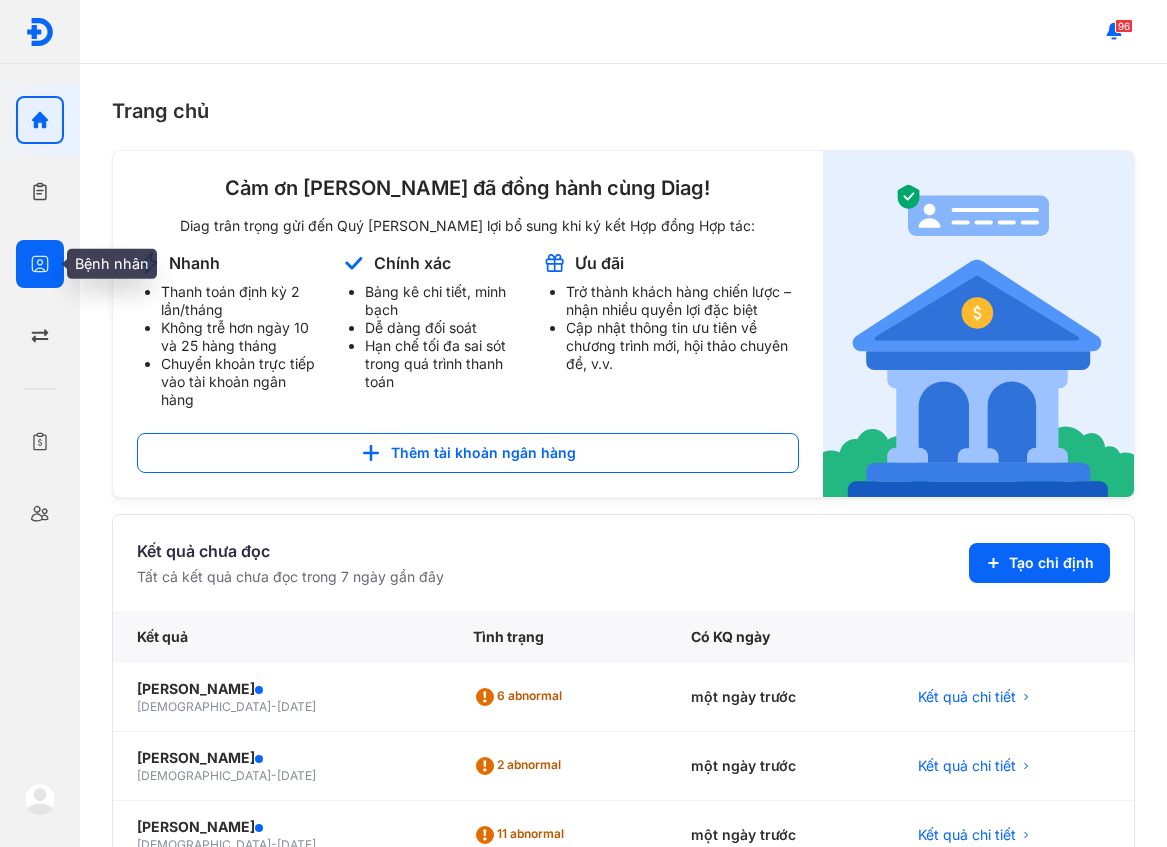 scroll, scrollTop: 0, scrollLeft: 0, axis: both 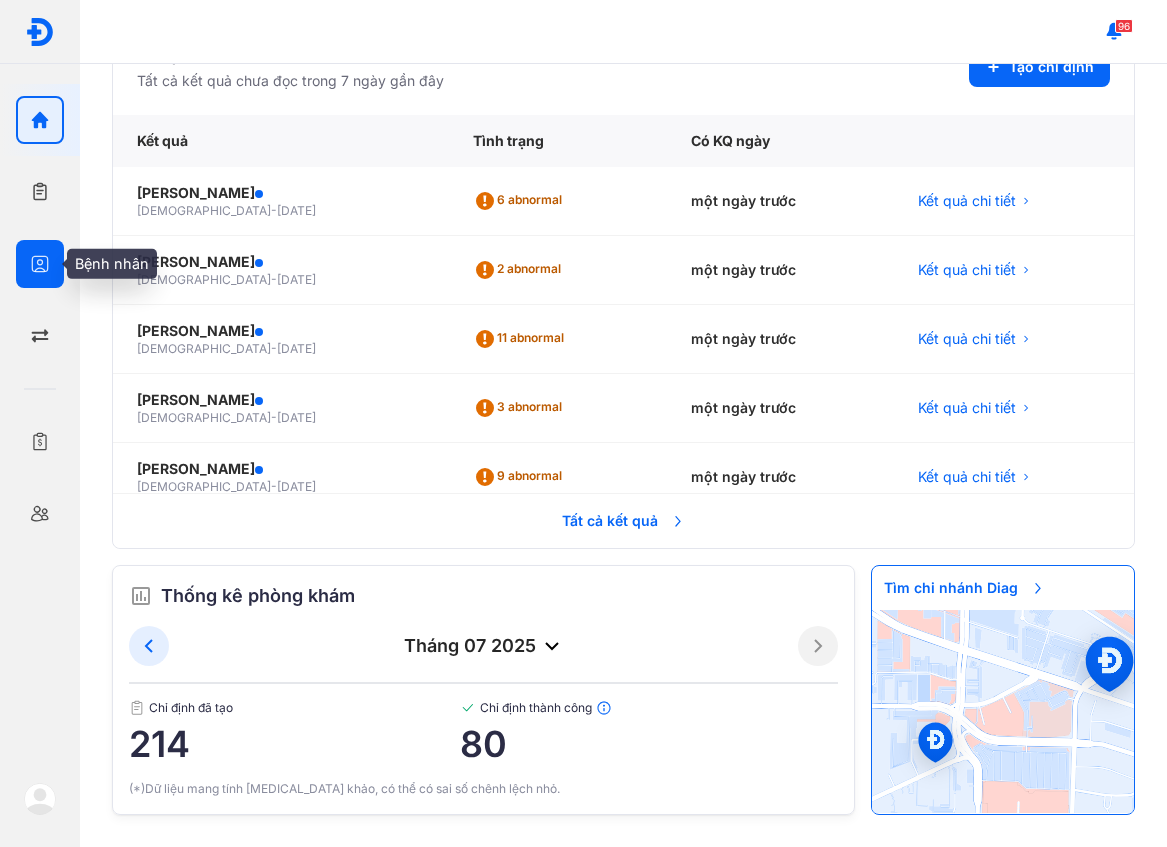 click at bounding box center (40, 264) 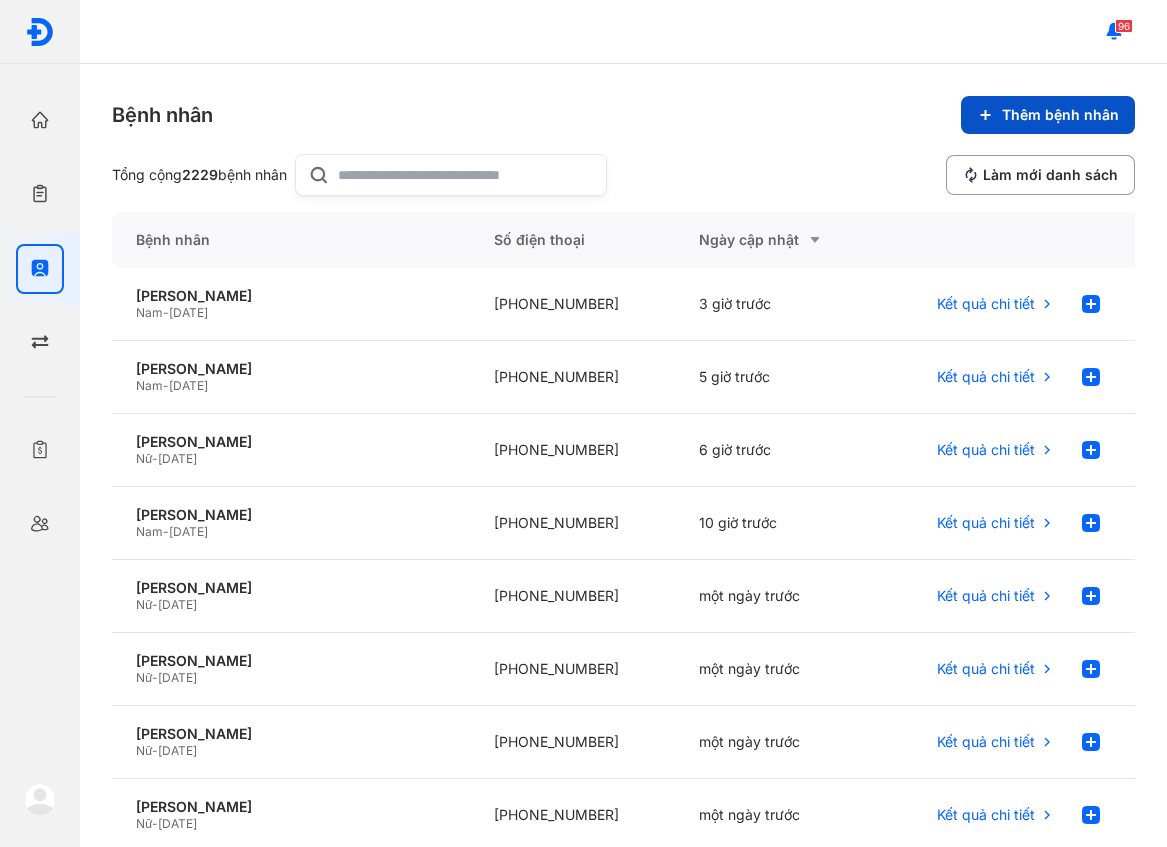 click on "Thêm bệnh nhân" 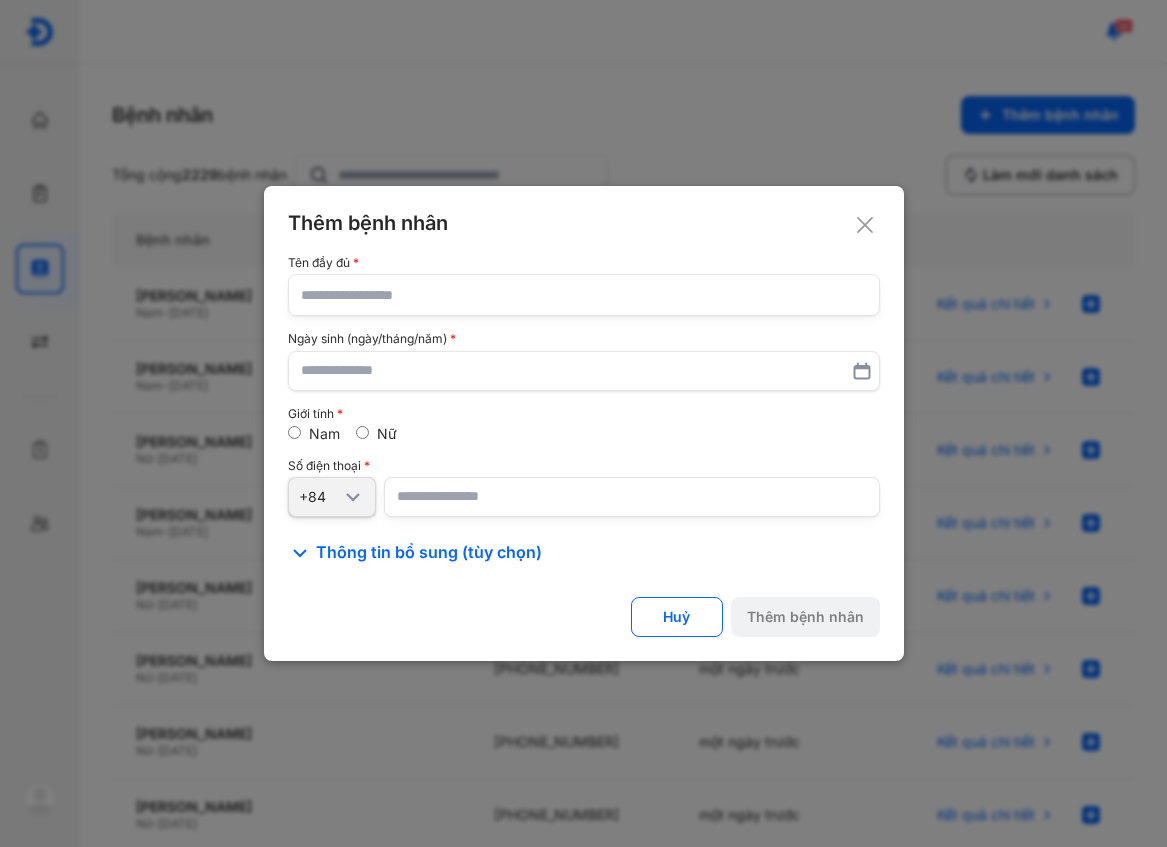 click 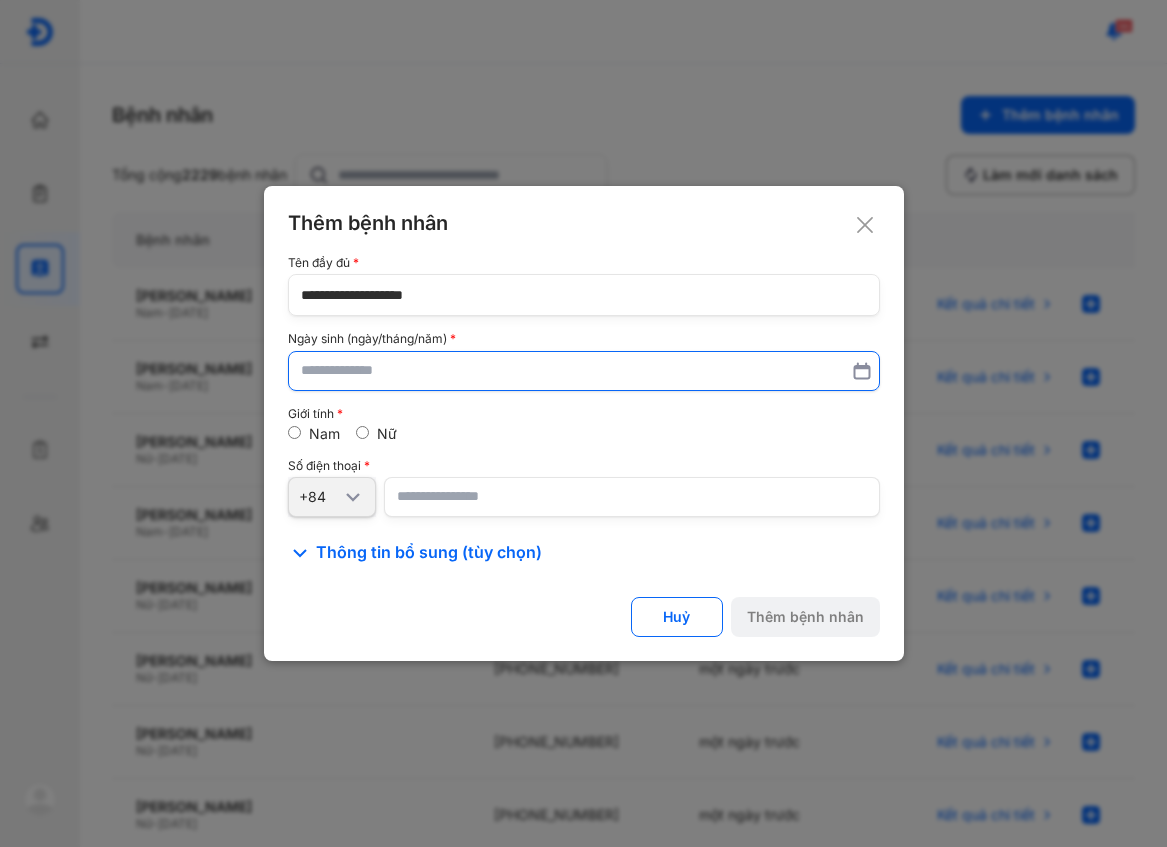 type on "**********" 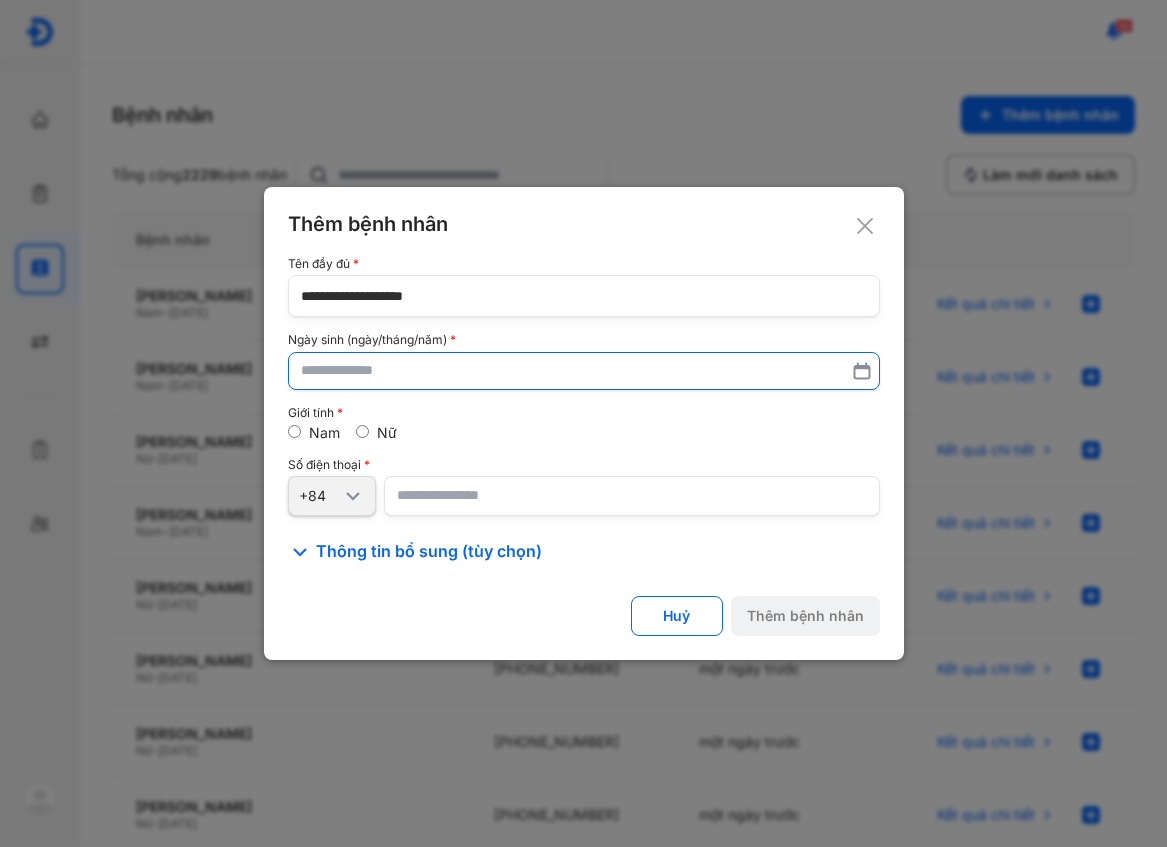 click at bounding box center [584, 371] 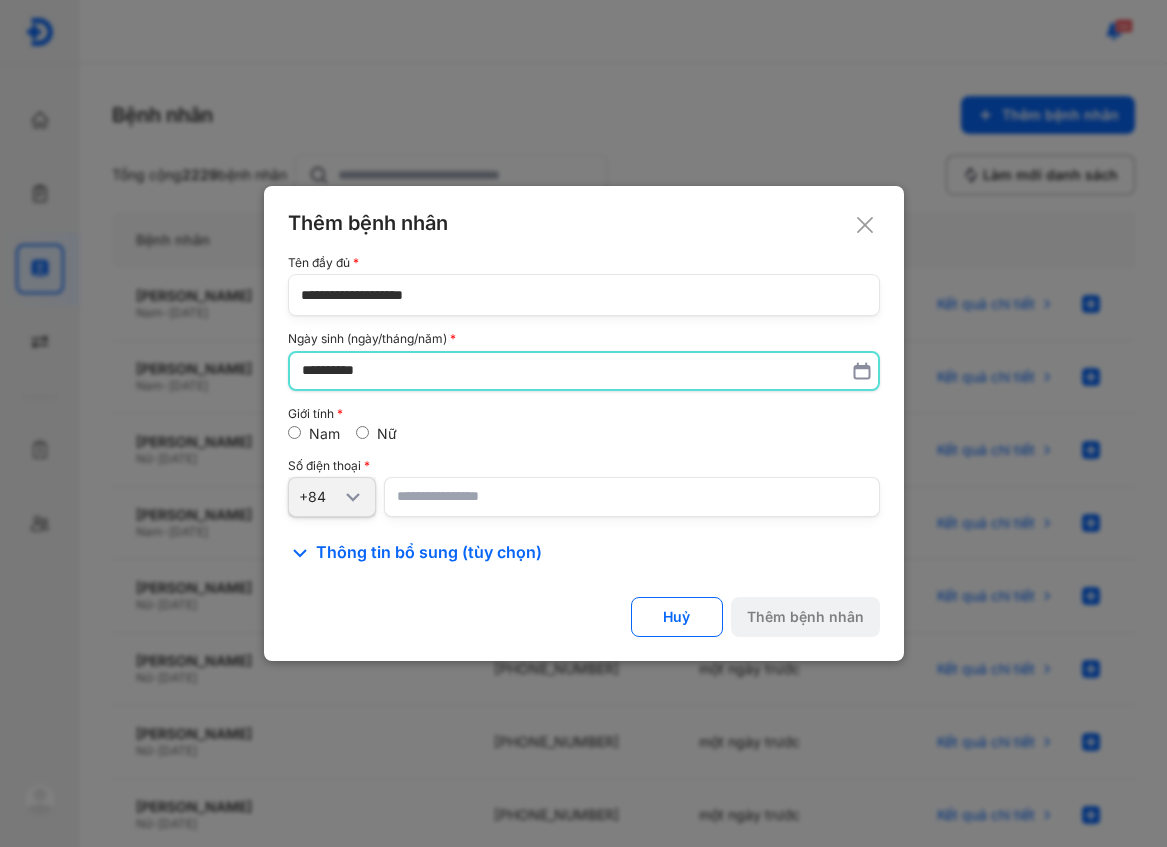 type on "**********" 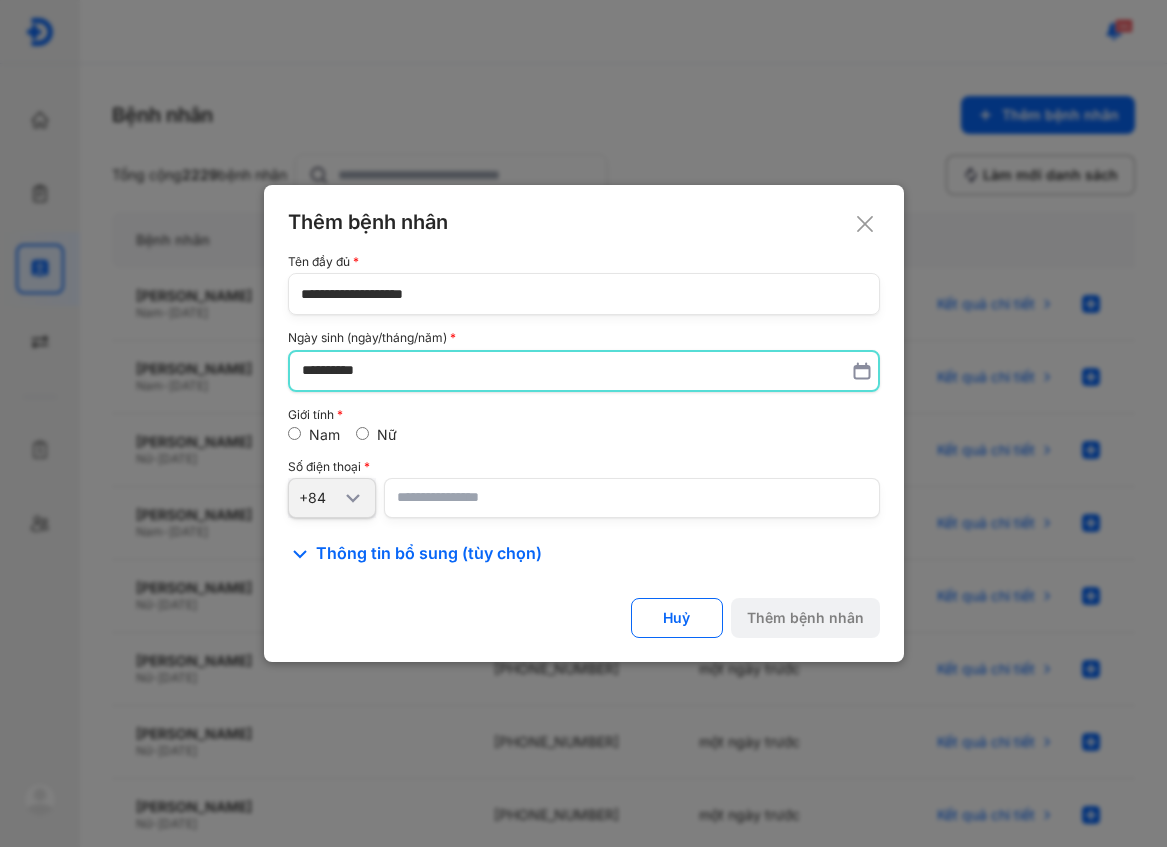 click at bounding box center (632, 498) 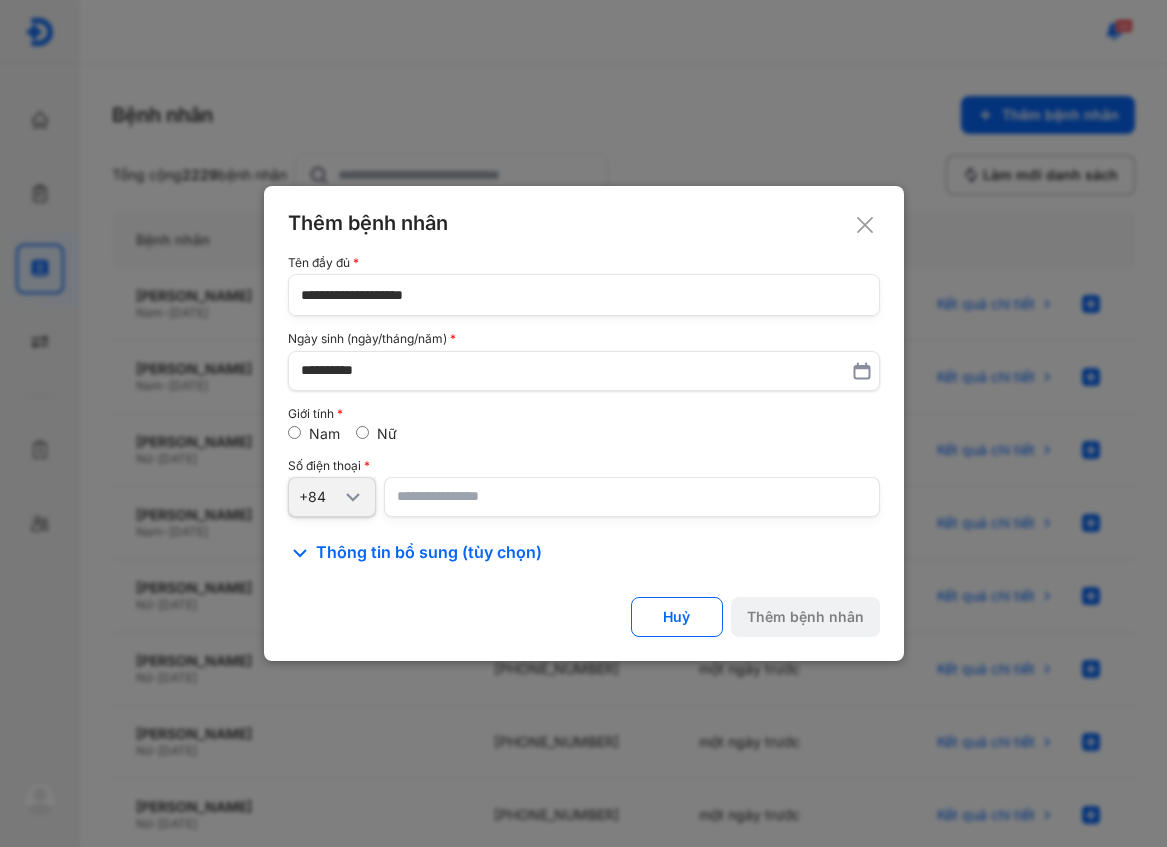 click on "Nữ" at bounding box center [387, 433] 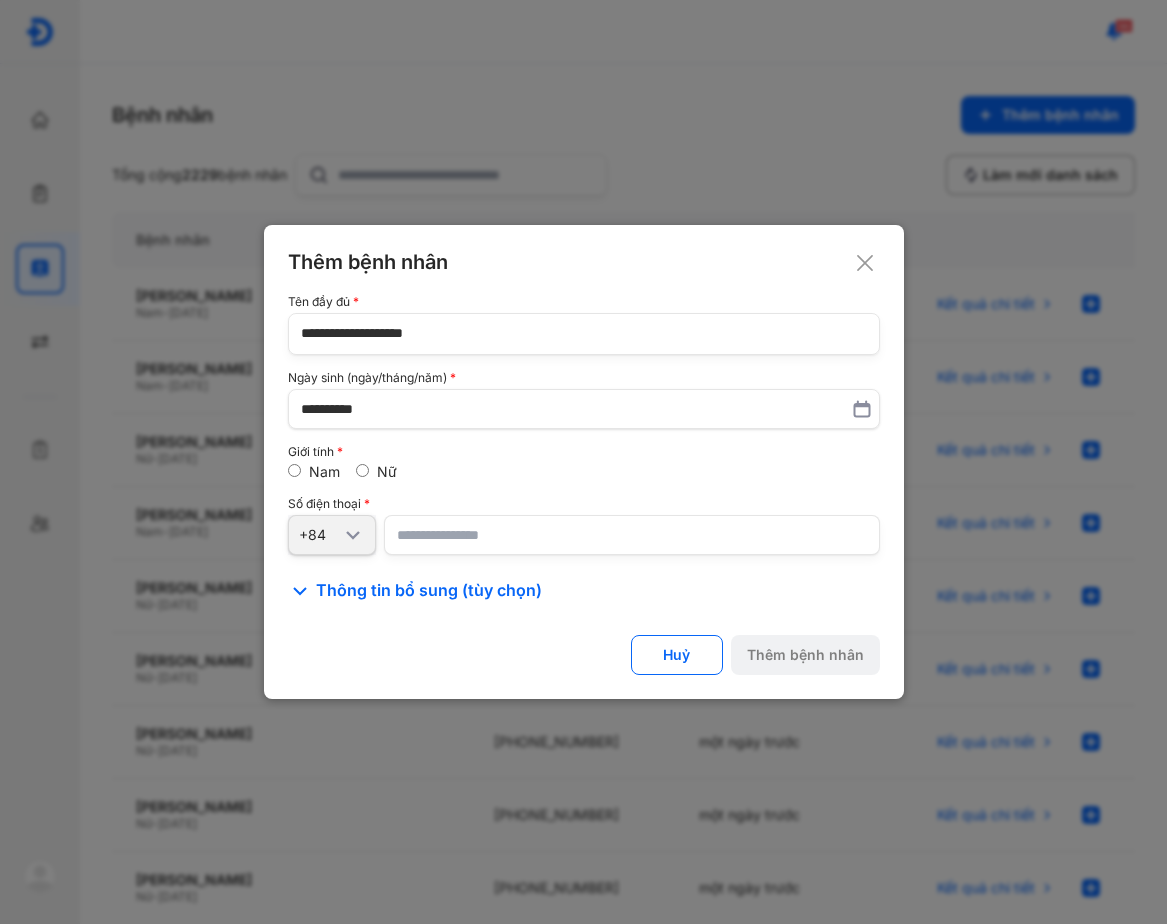 paste on "**********" 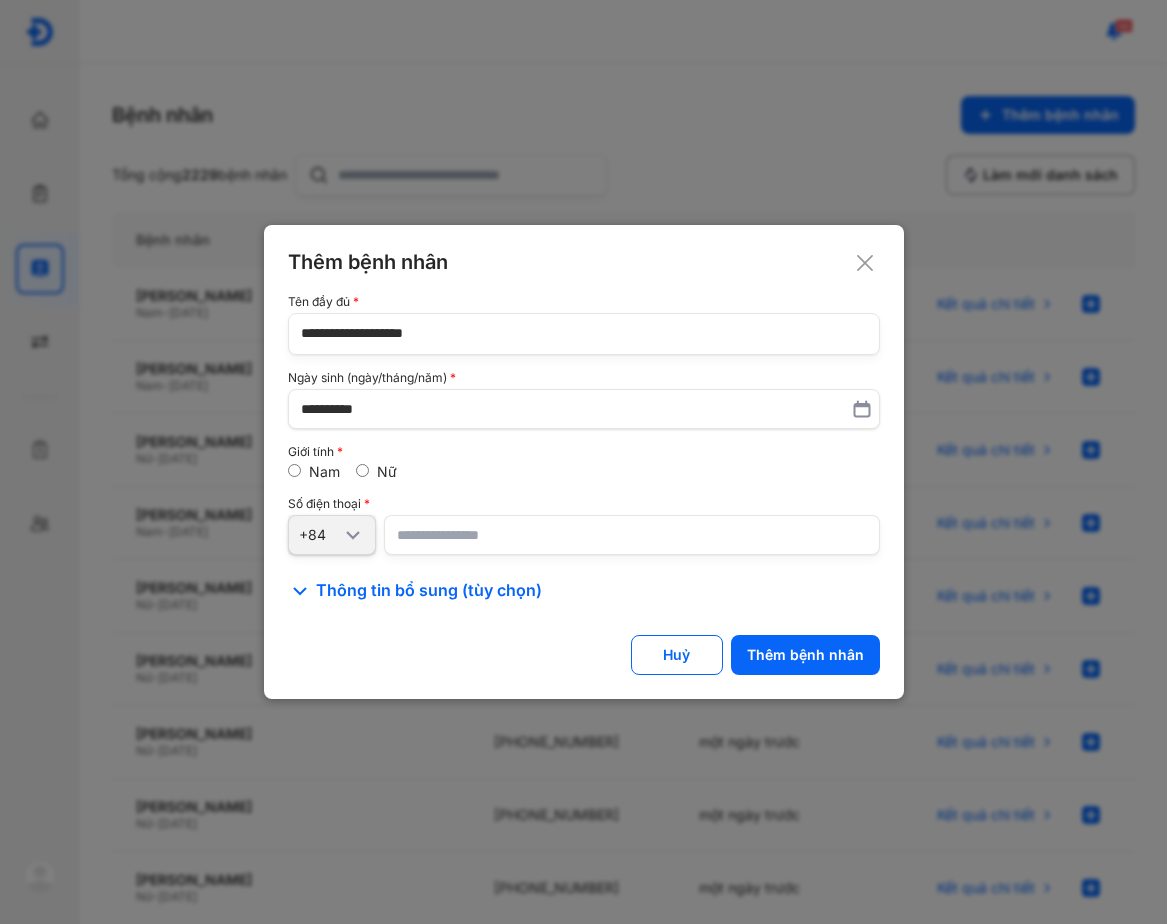 type on "**********" 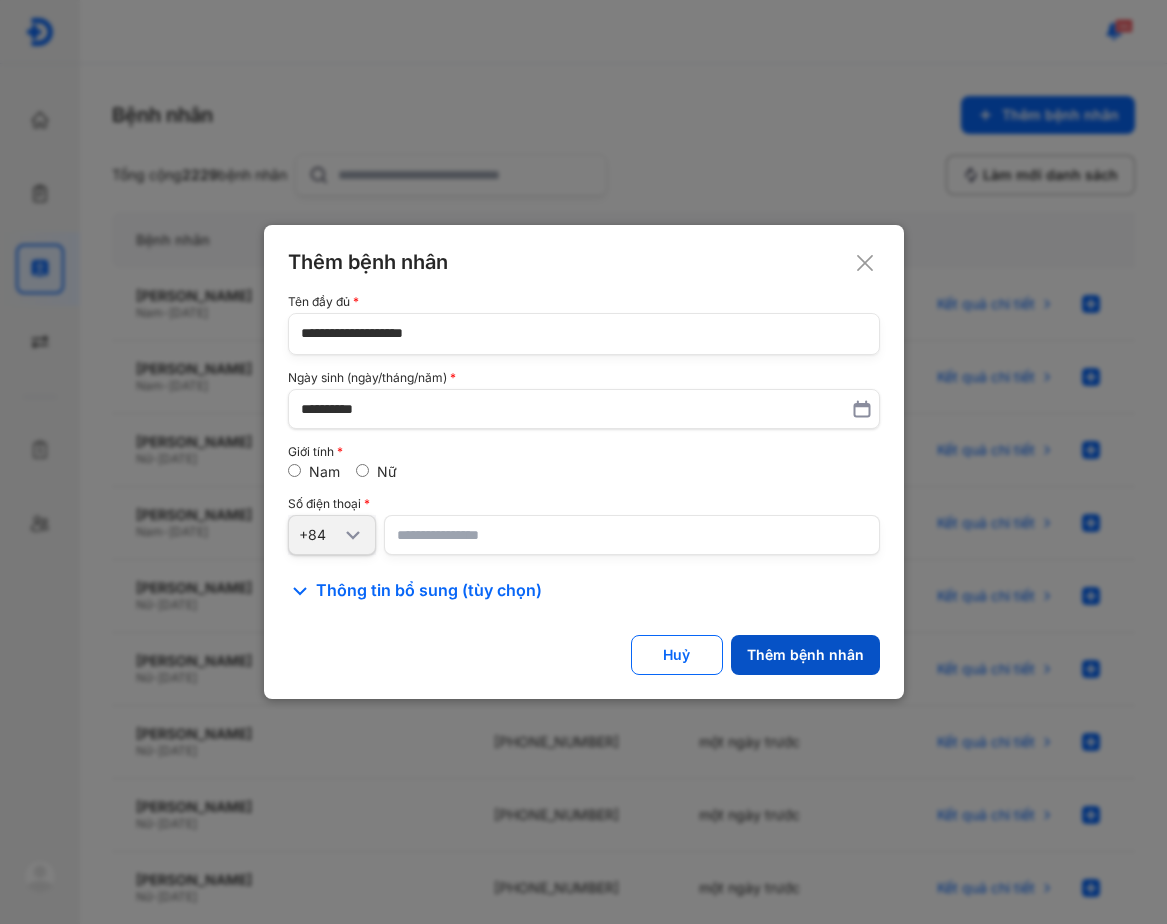 click on "Thêm bệnh nhân" 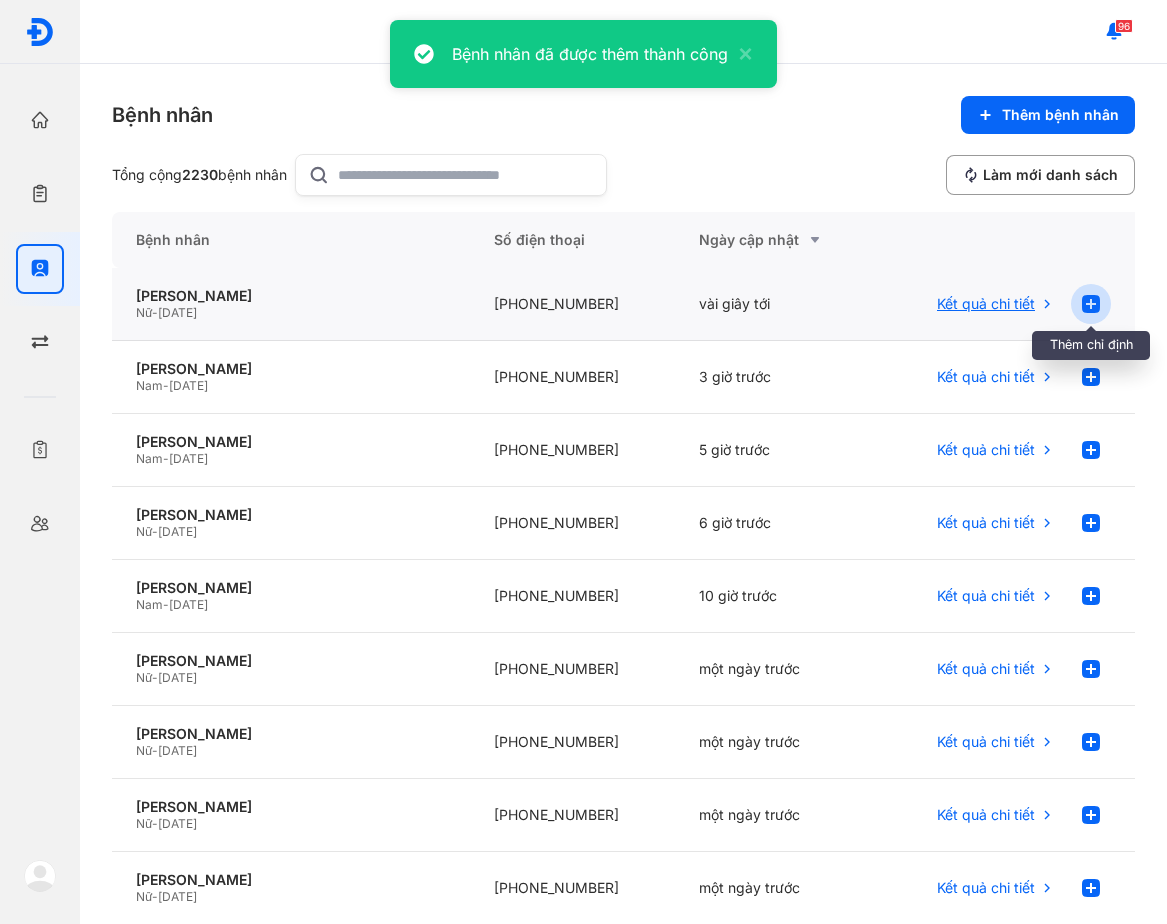 click 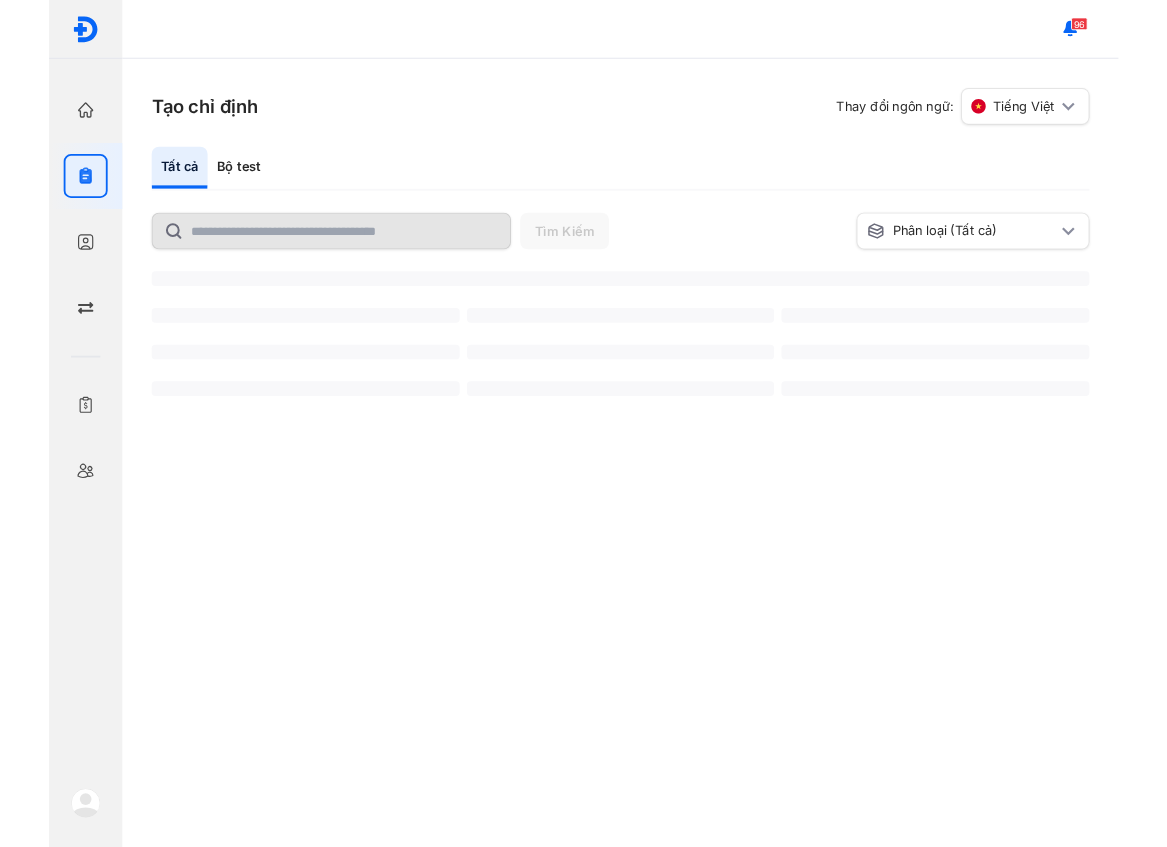 scroll, scrollTop: 0, scrollLeft: 0, axis: both 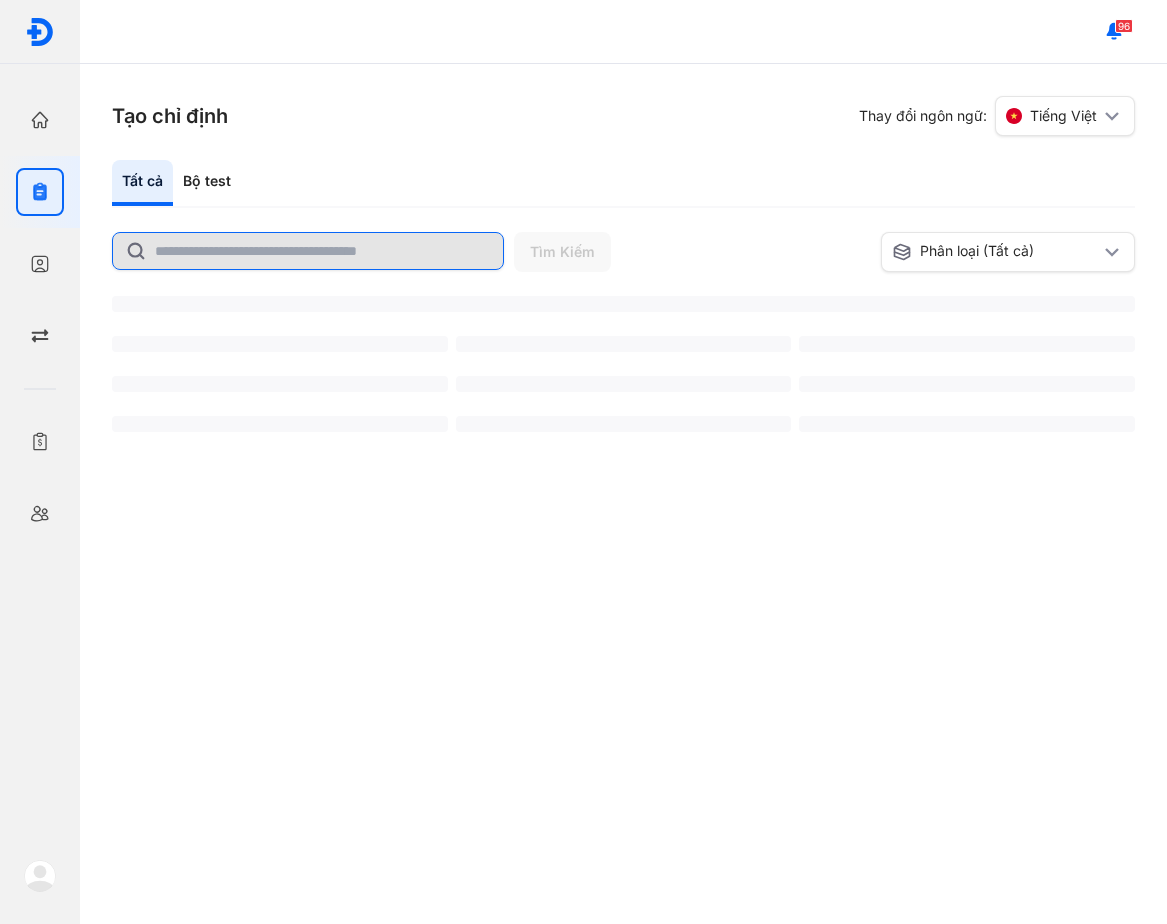 click 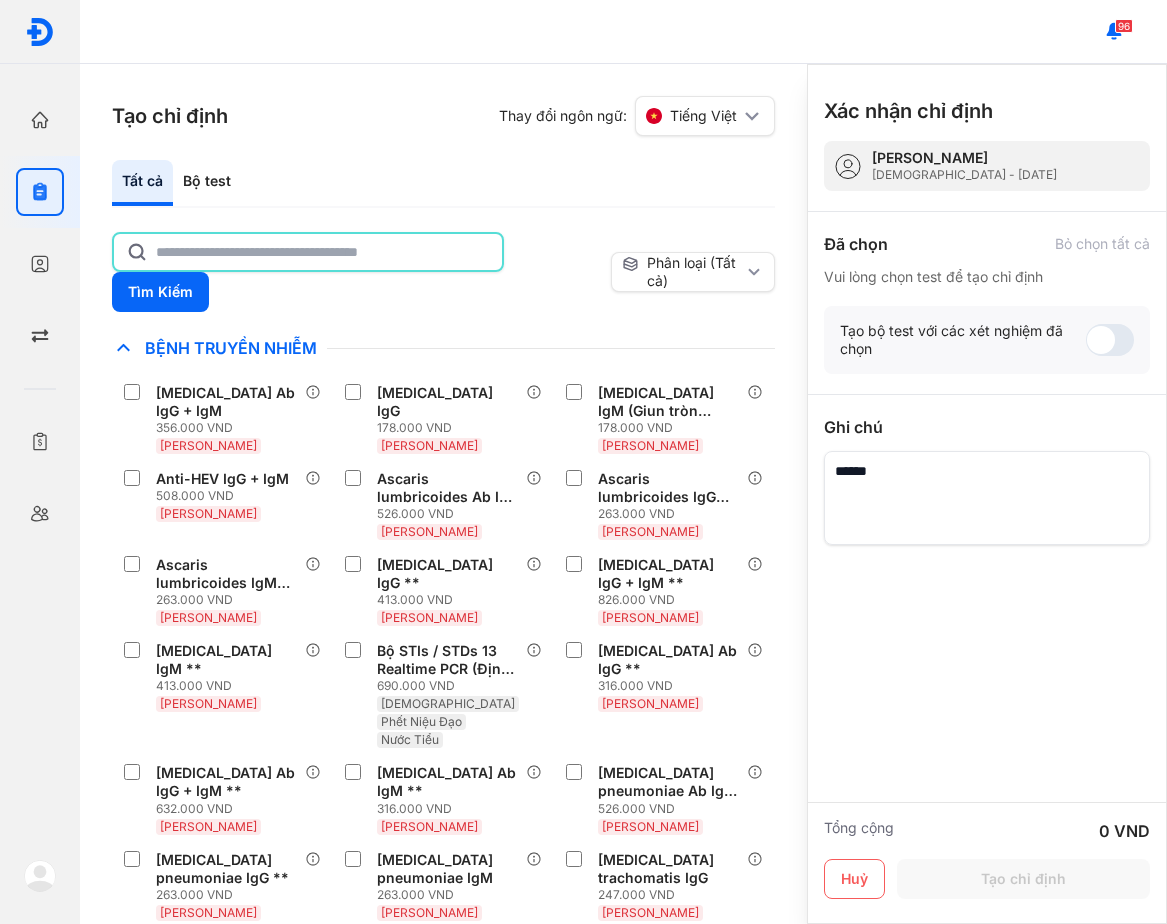 click 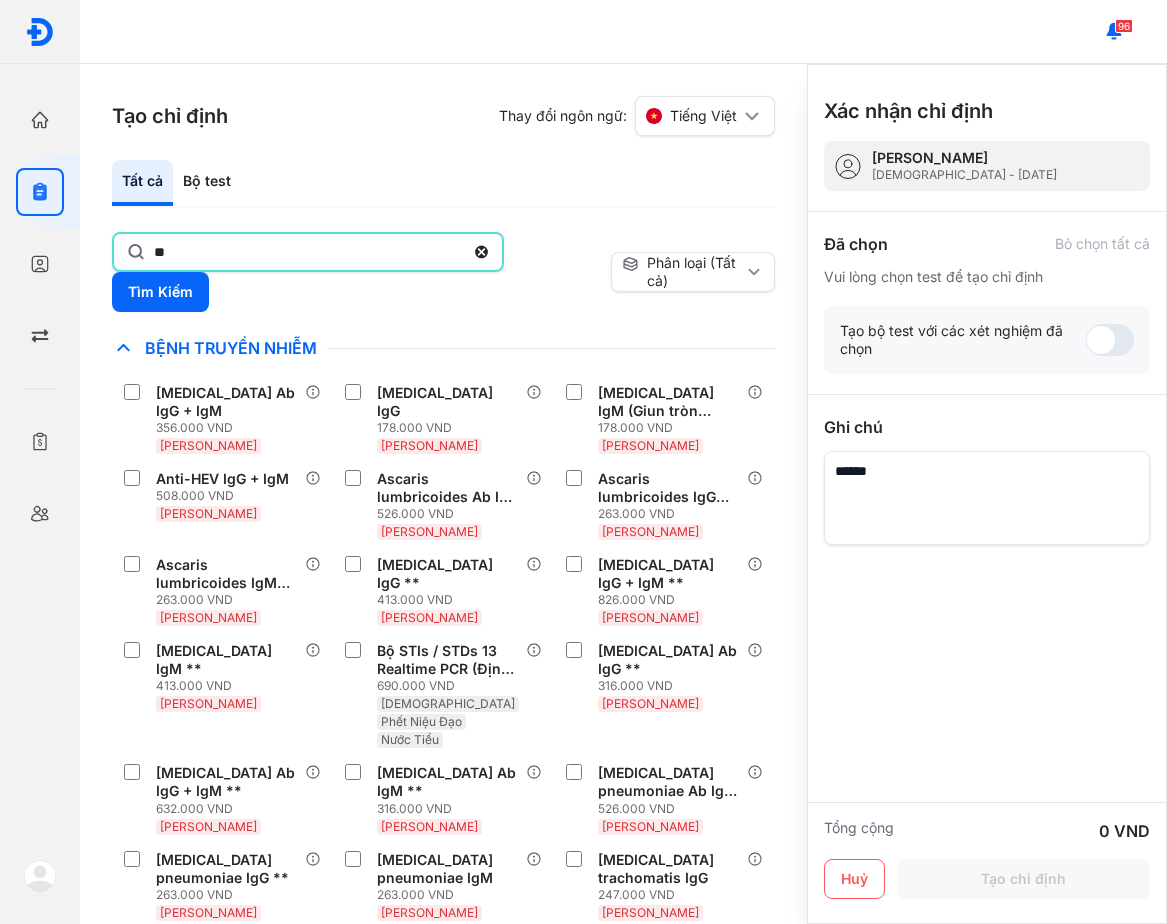type on "*" 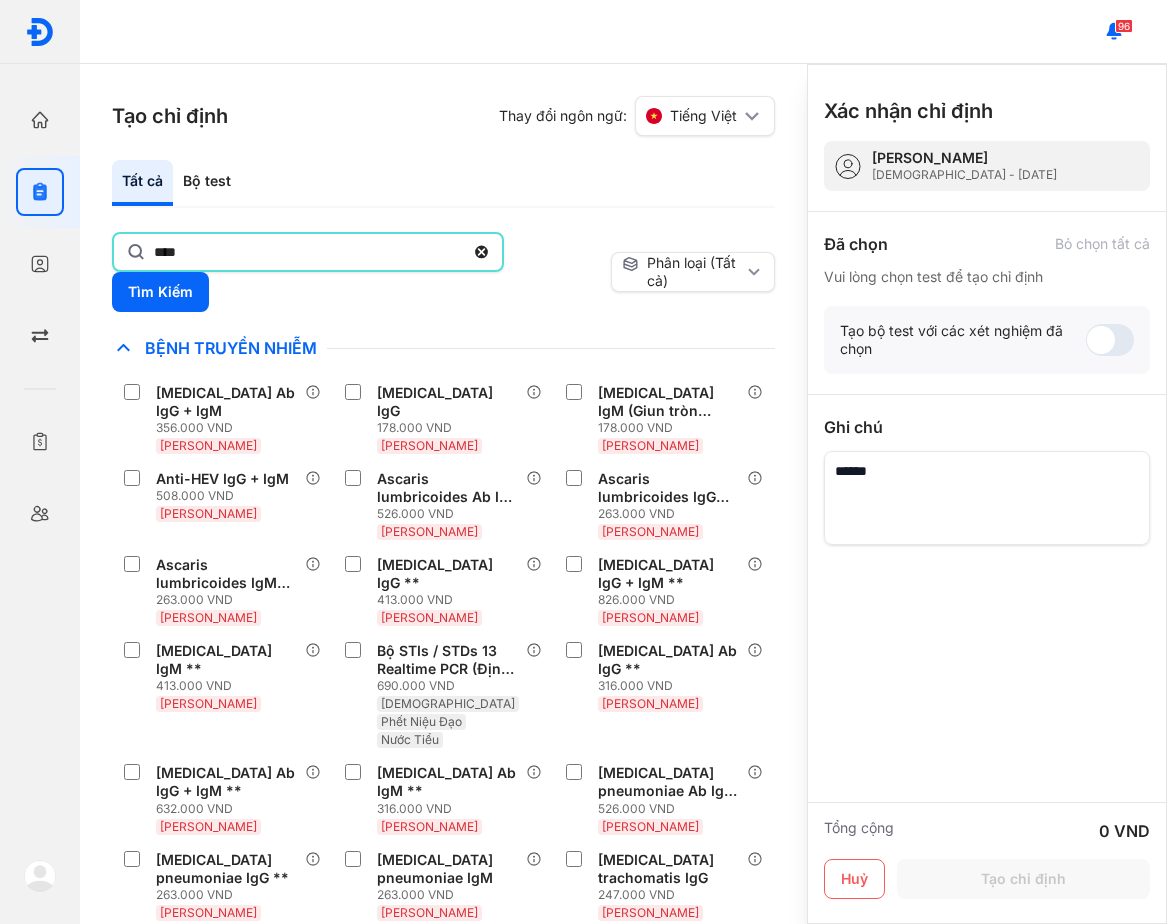 type on "****" 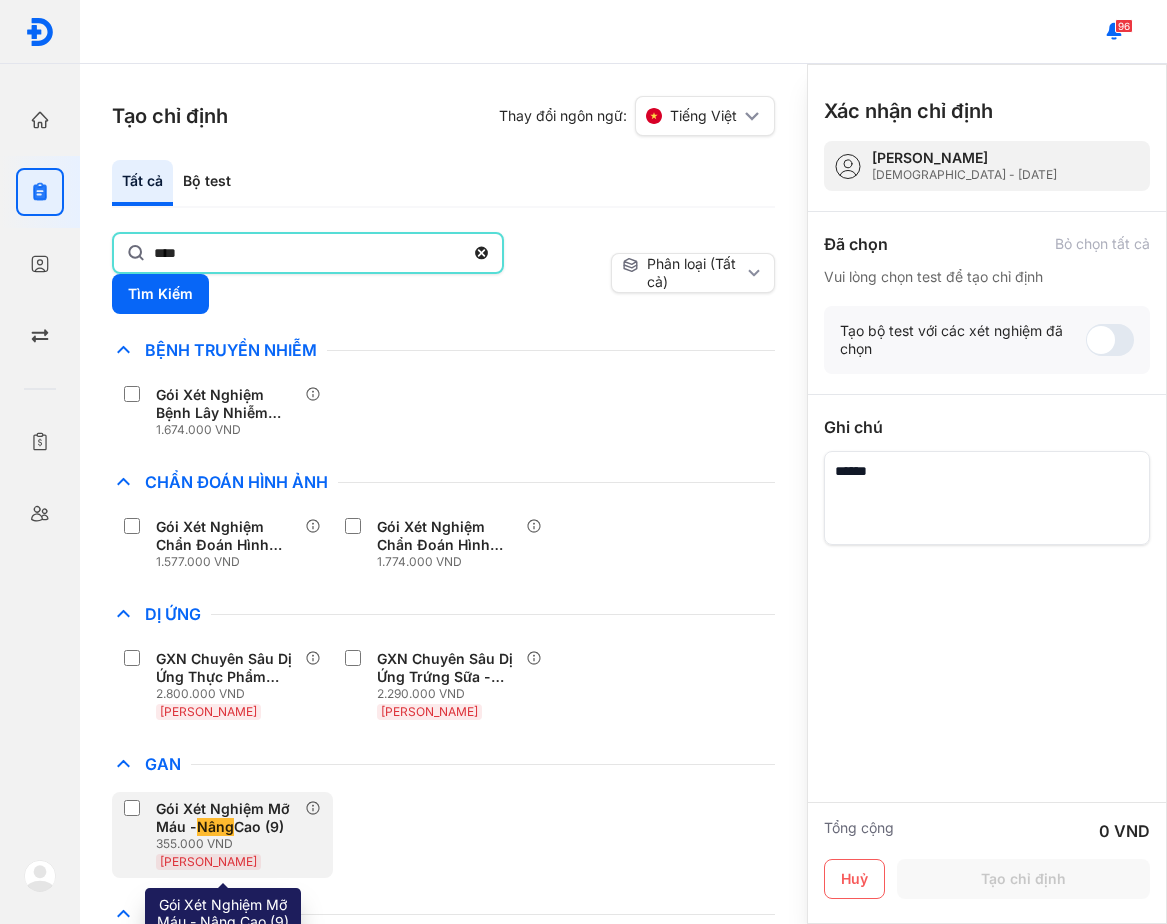 click on "Gói Xét Nghiệm Mỡ Máu -  Nâng  Cao (9) 355.000 VND Huyết Thanh" at bounding box center (230, 835) 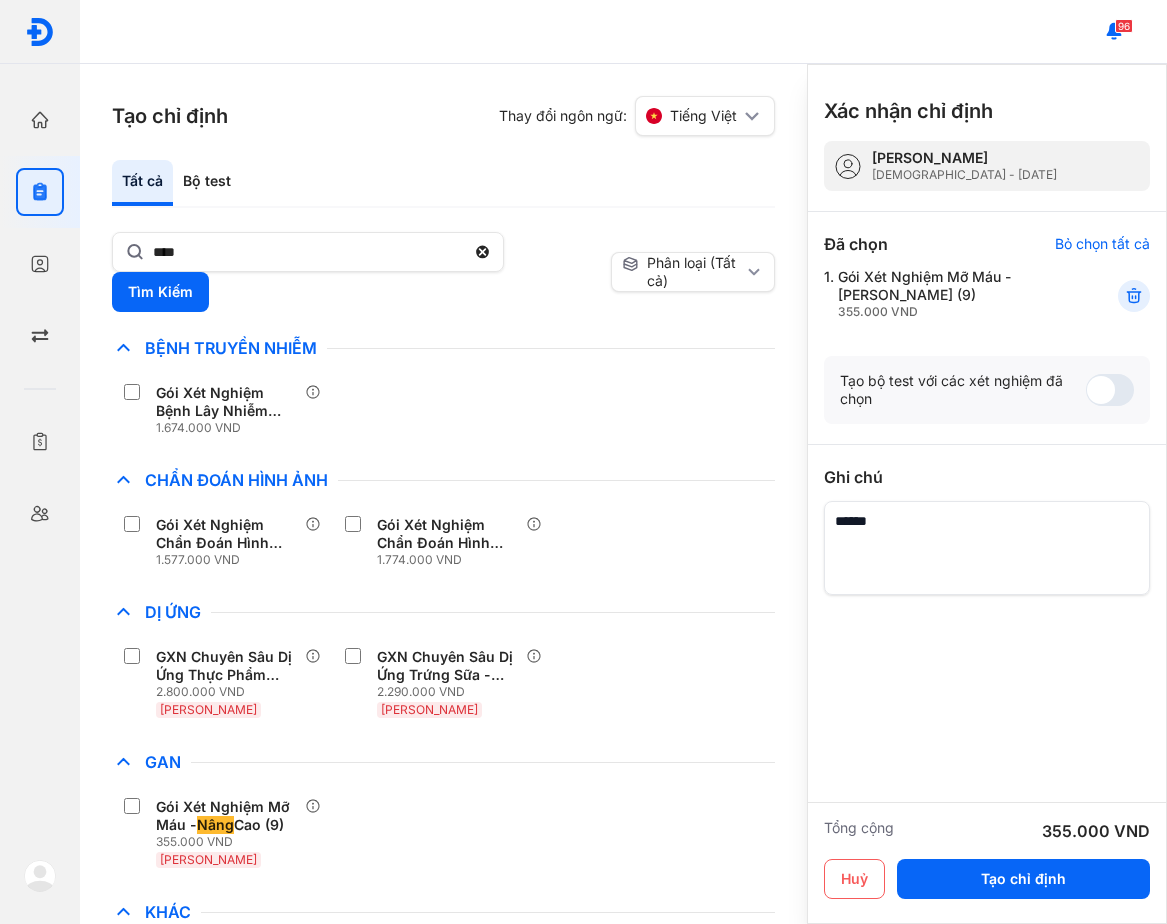 click at bounding box center [987, 548] 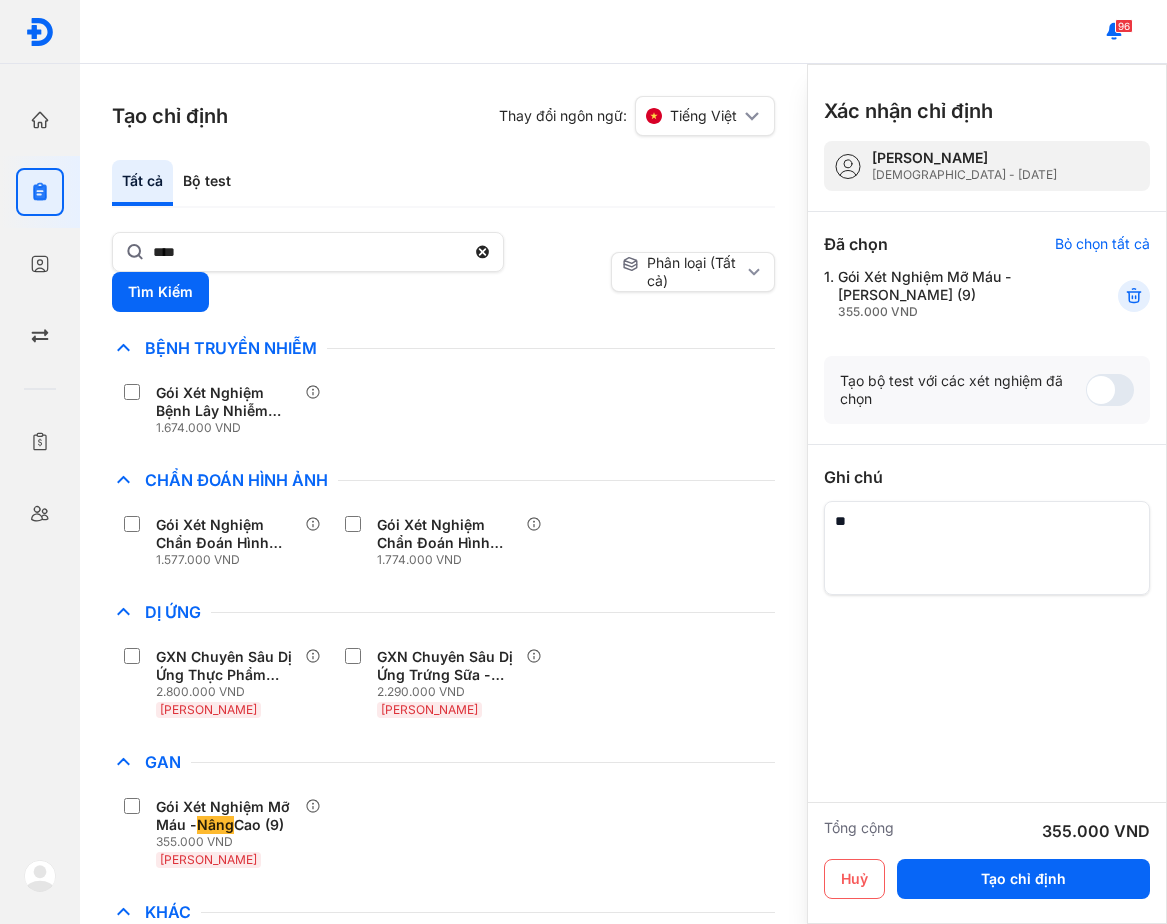 type on "*" 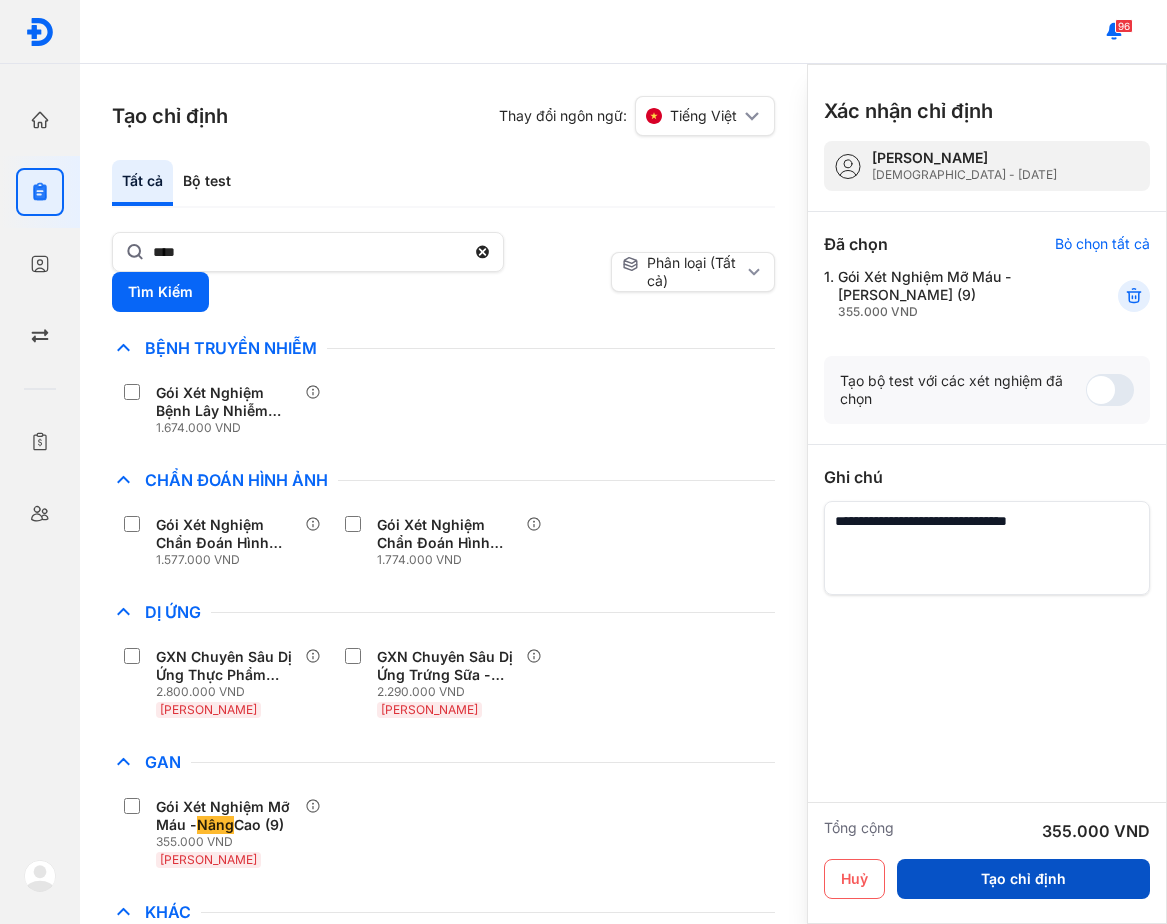 type on "**********" 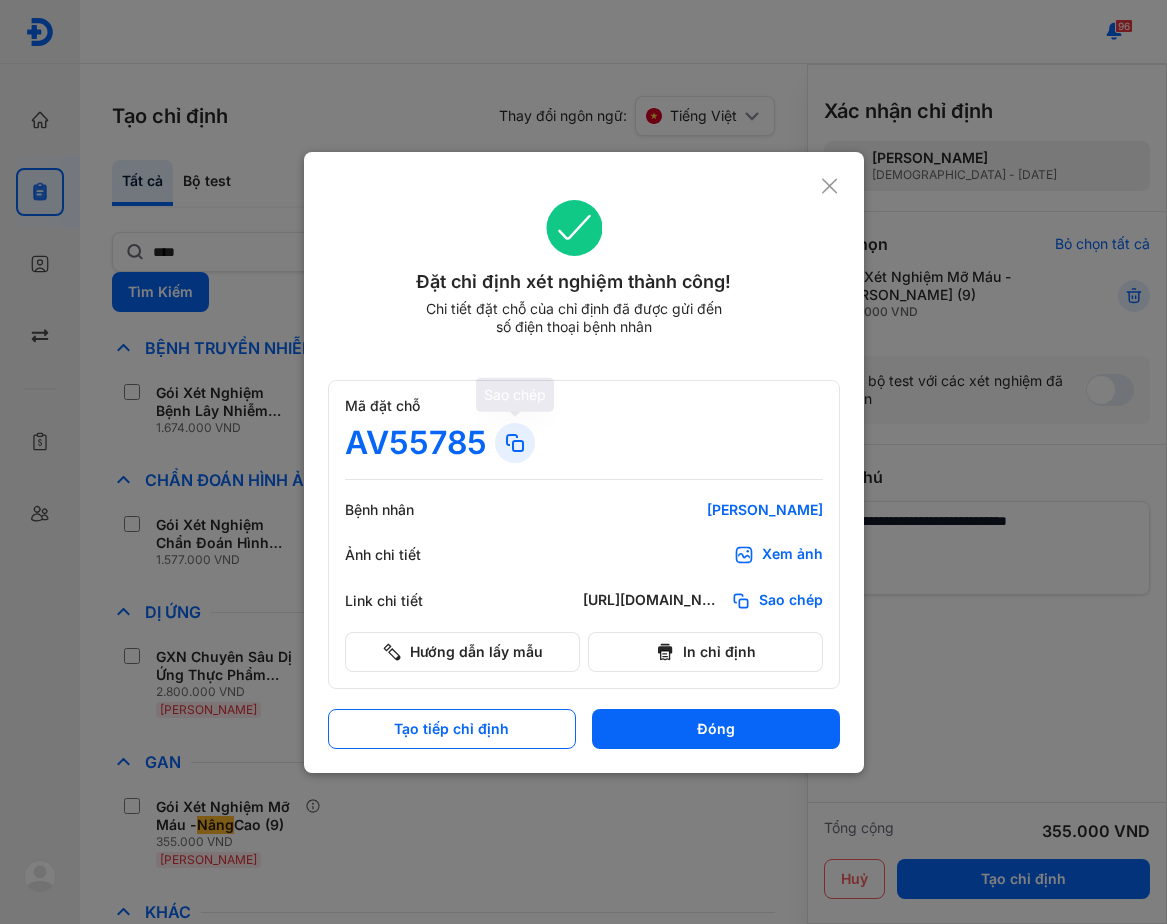 click 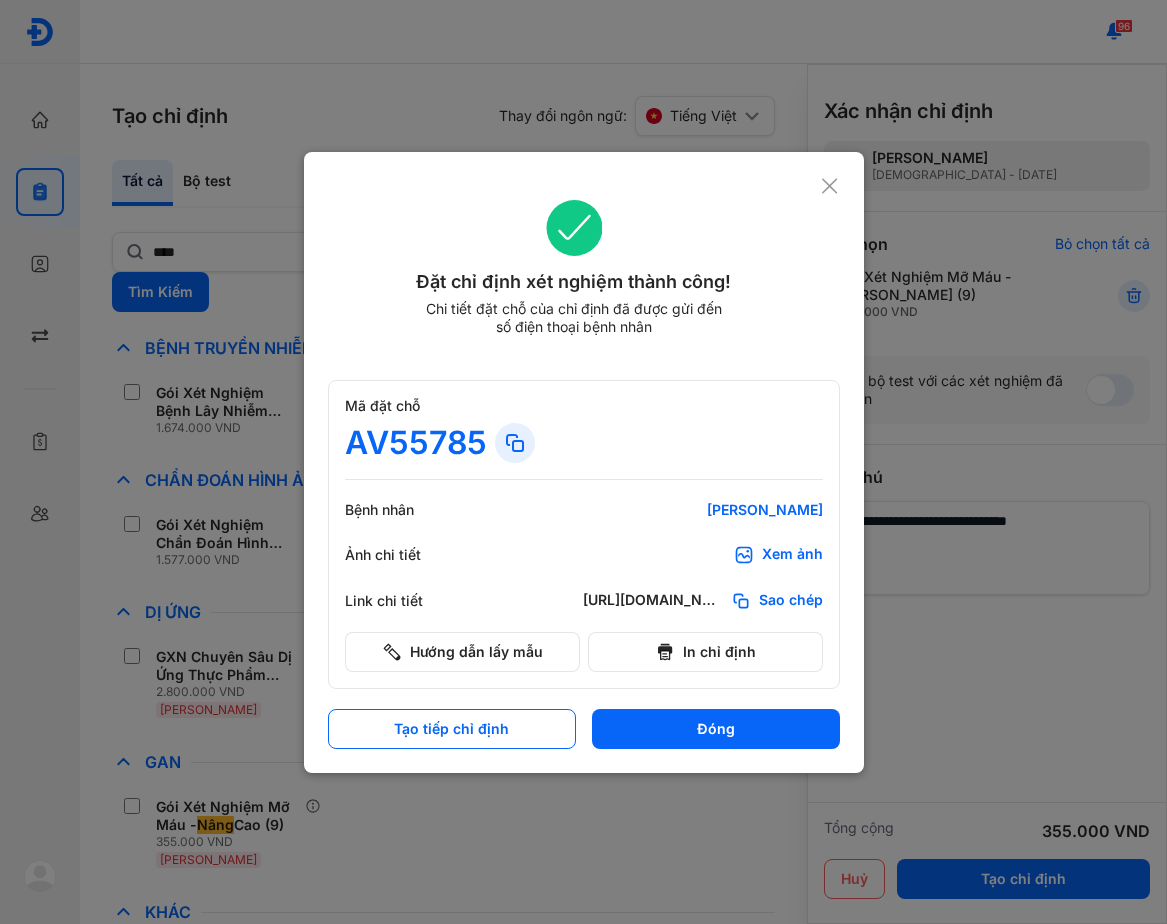 click 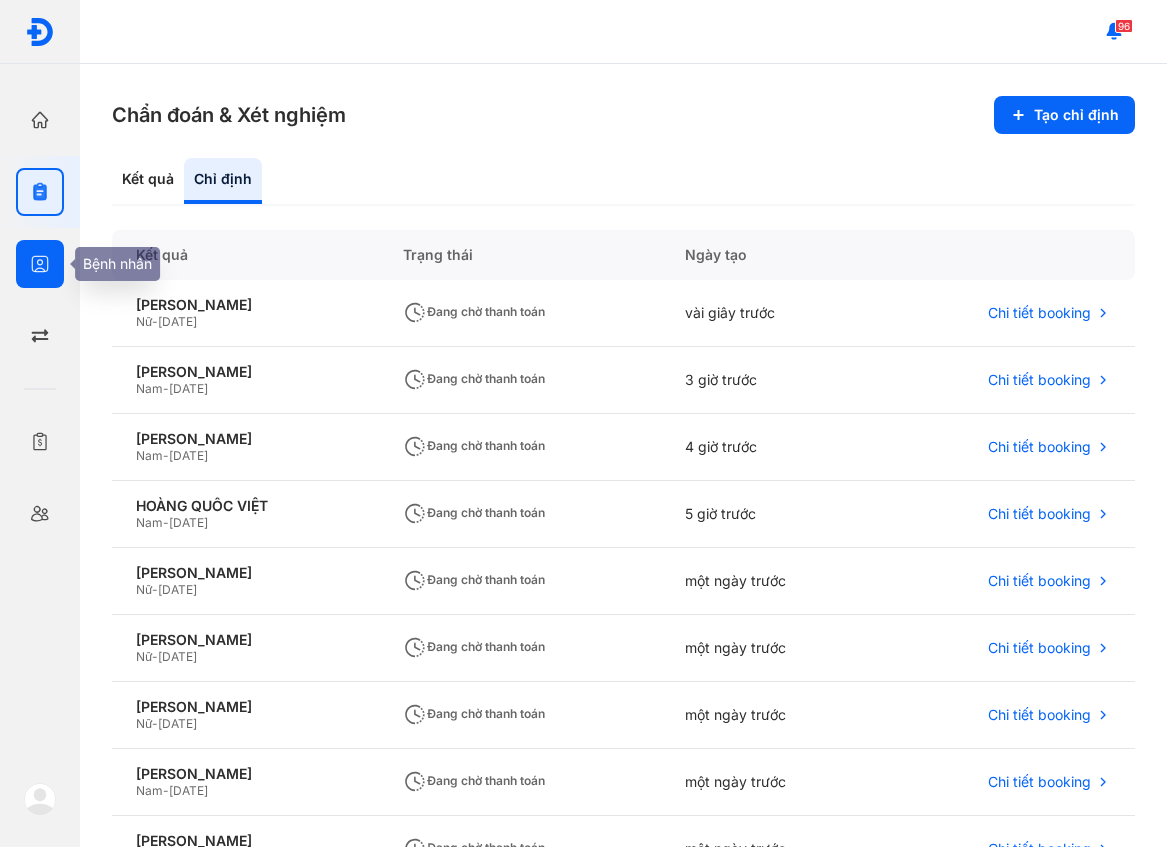 click 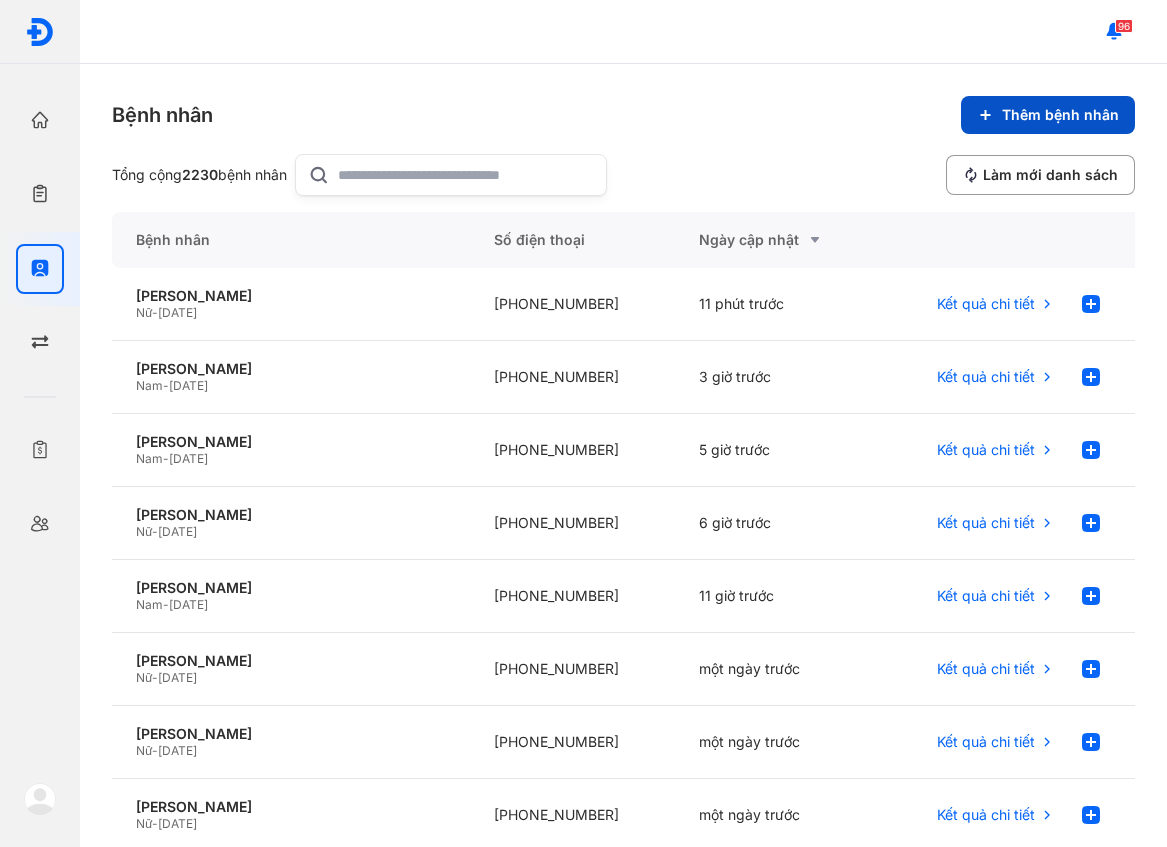 click on "Thêm bệnh nhân" at bounding box center [1048, 115] 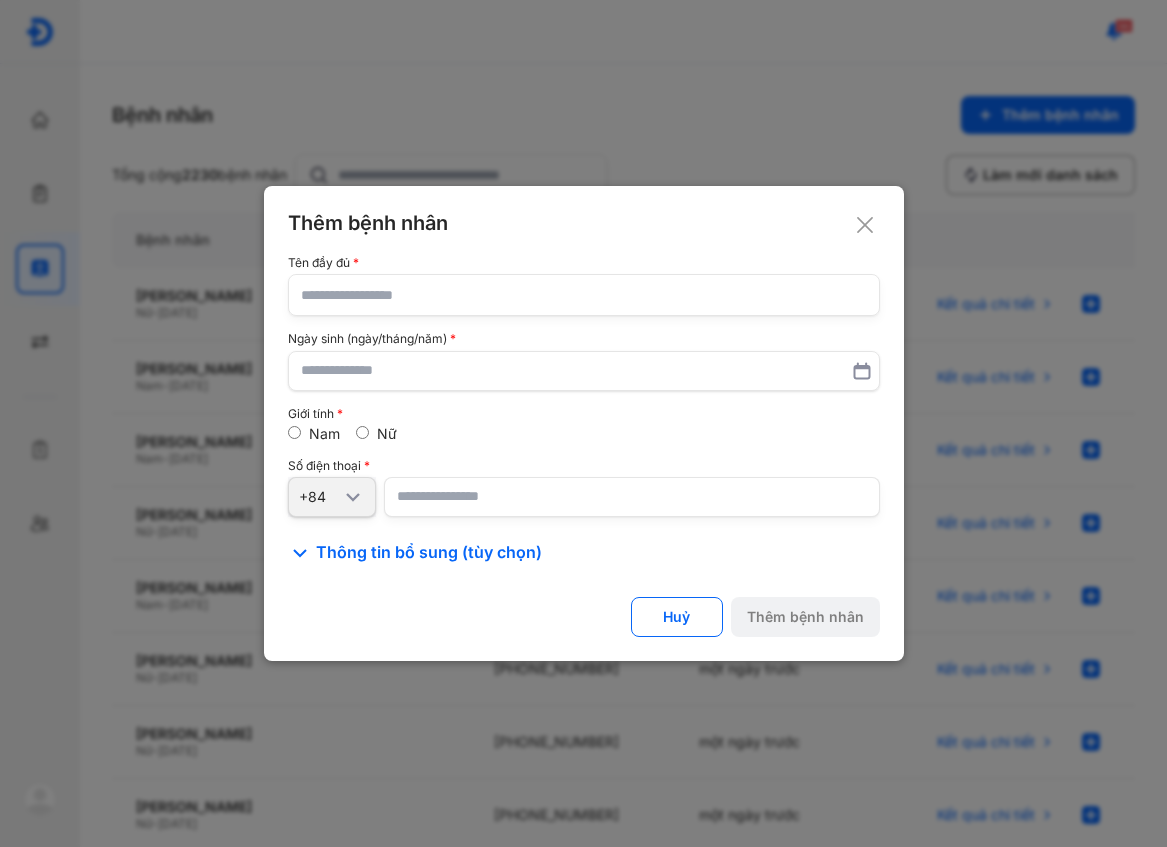 click on "Tên đầy đủ Ngày sinh (ngày/tháng/năm) Giới tính Nam Nữ Số điện thoại +84" 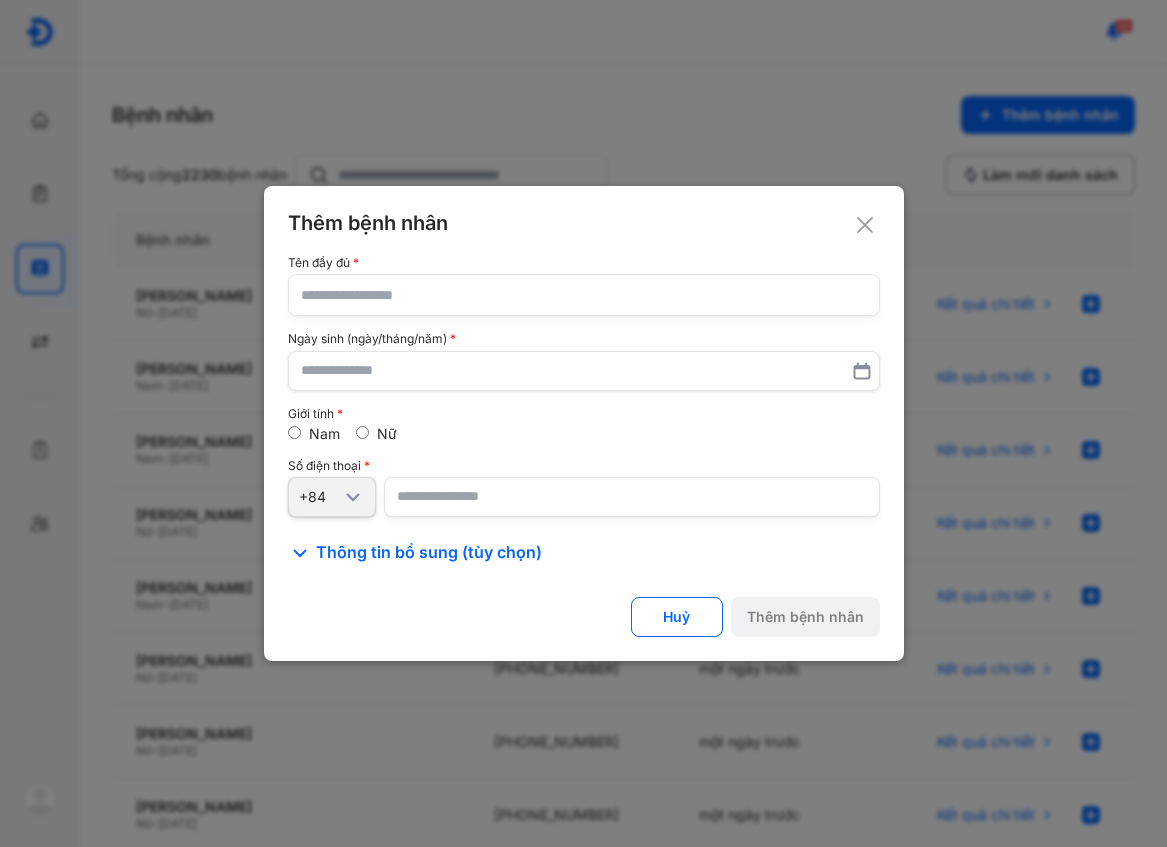 click 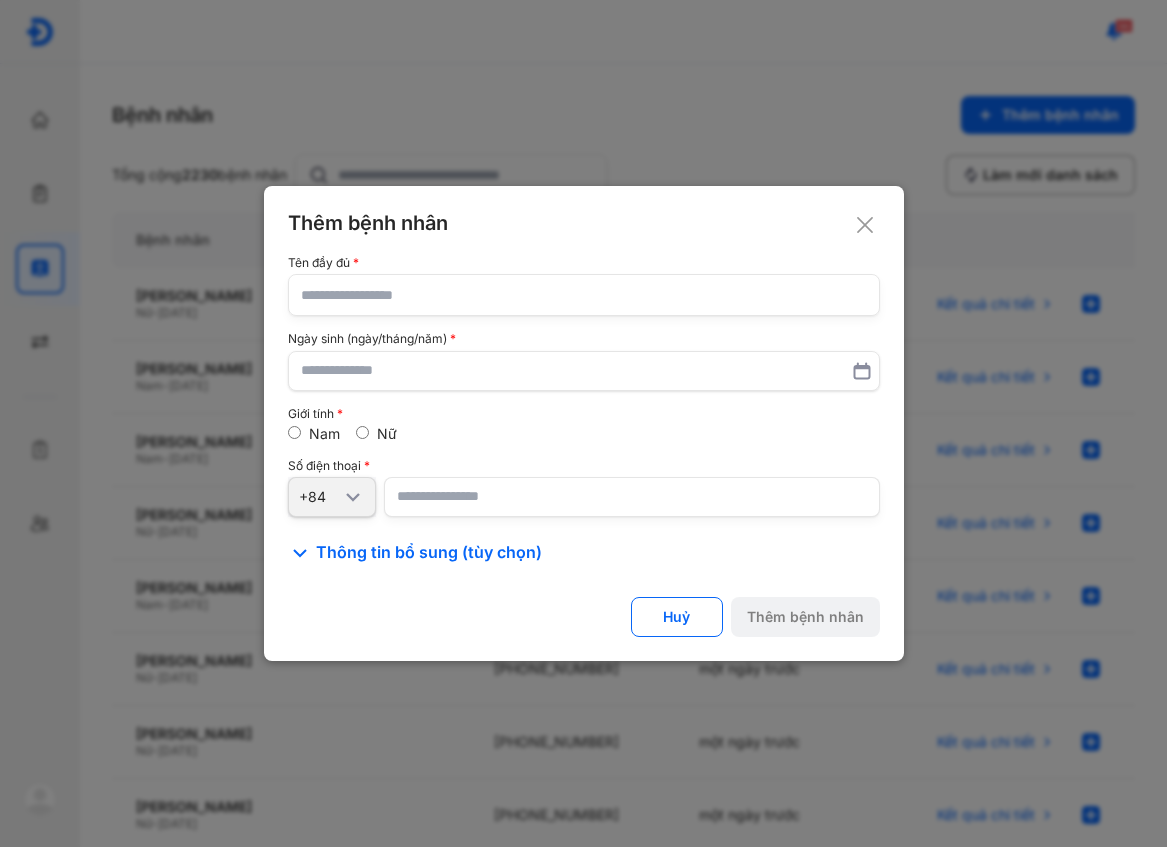 click 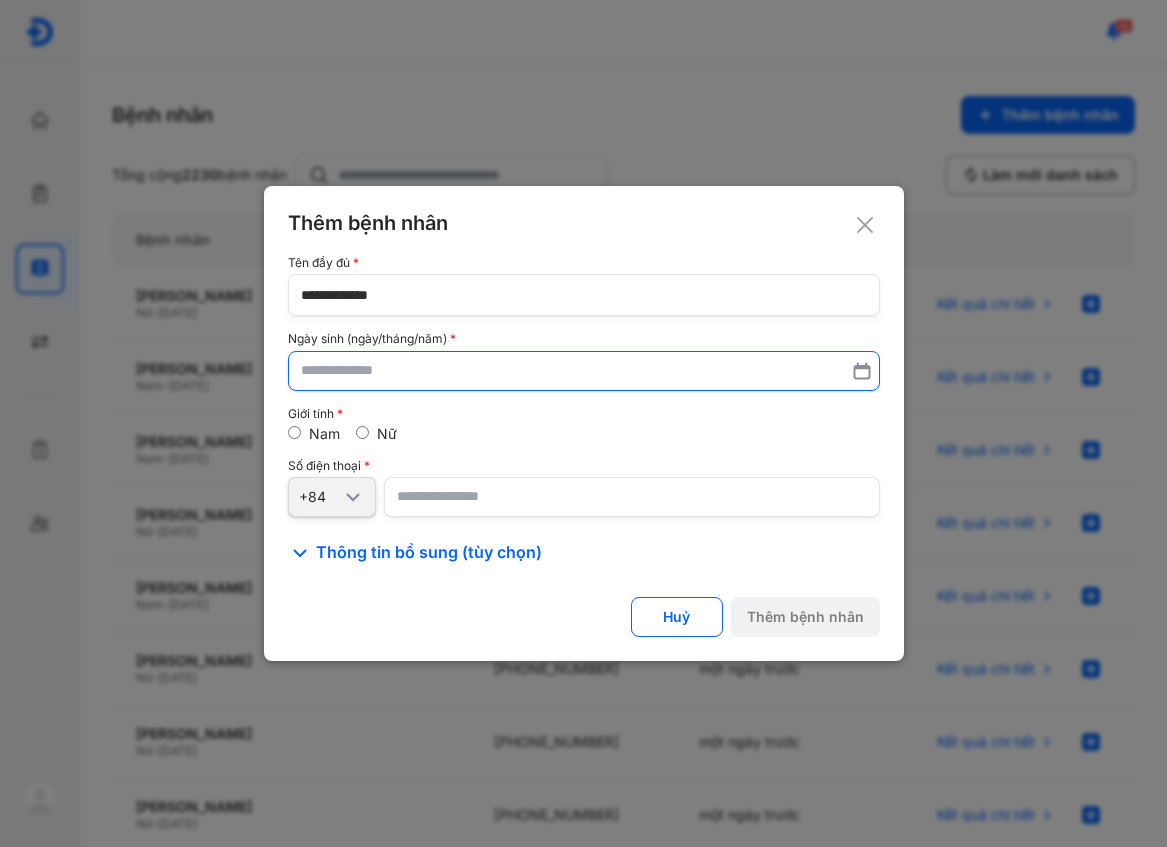 type on "**********" 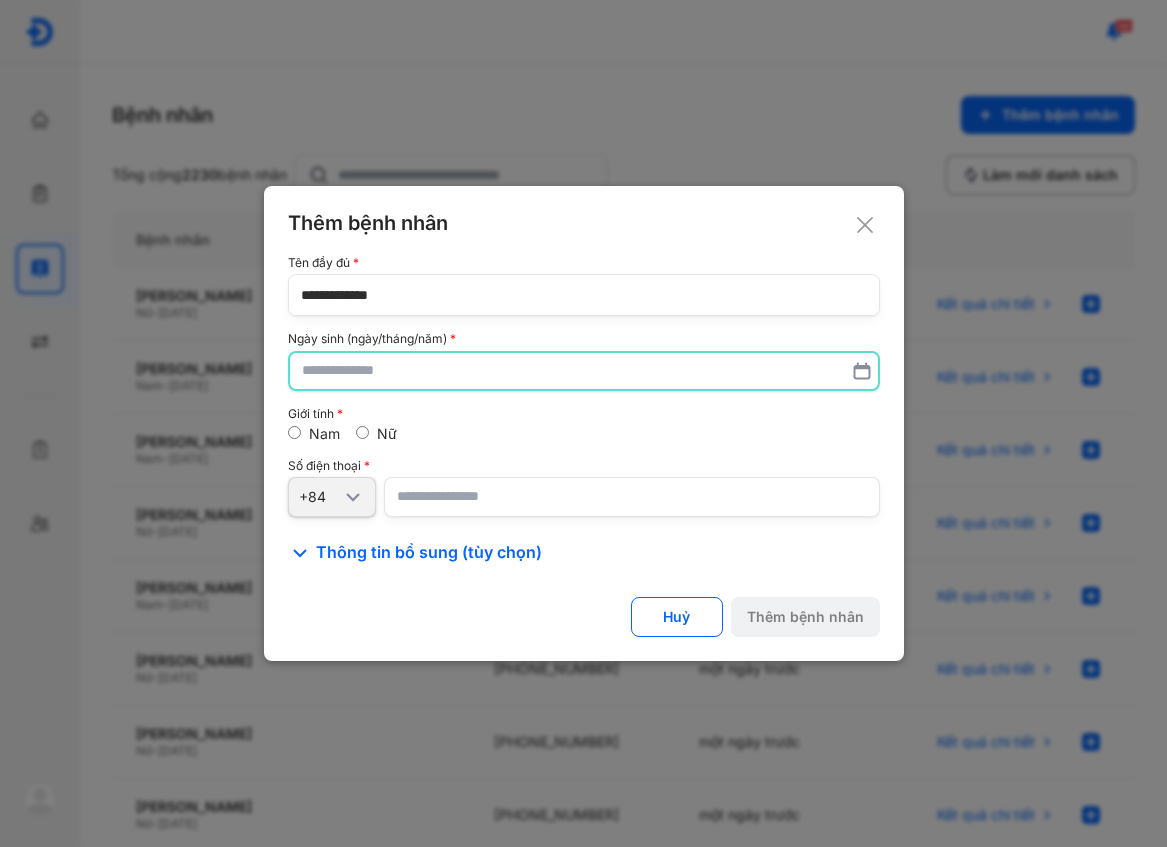 click at bounding box center [584, 371] 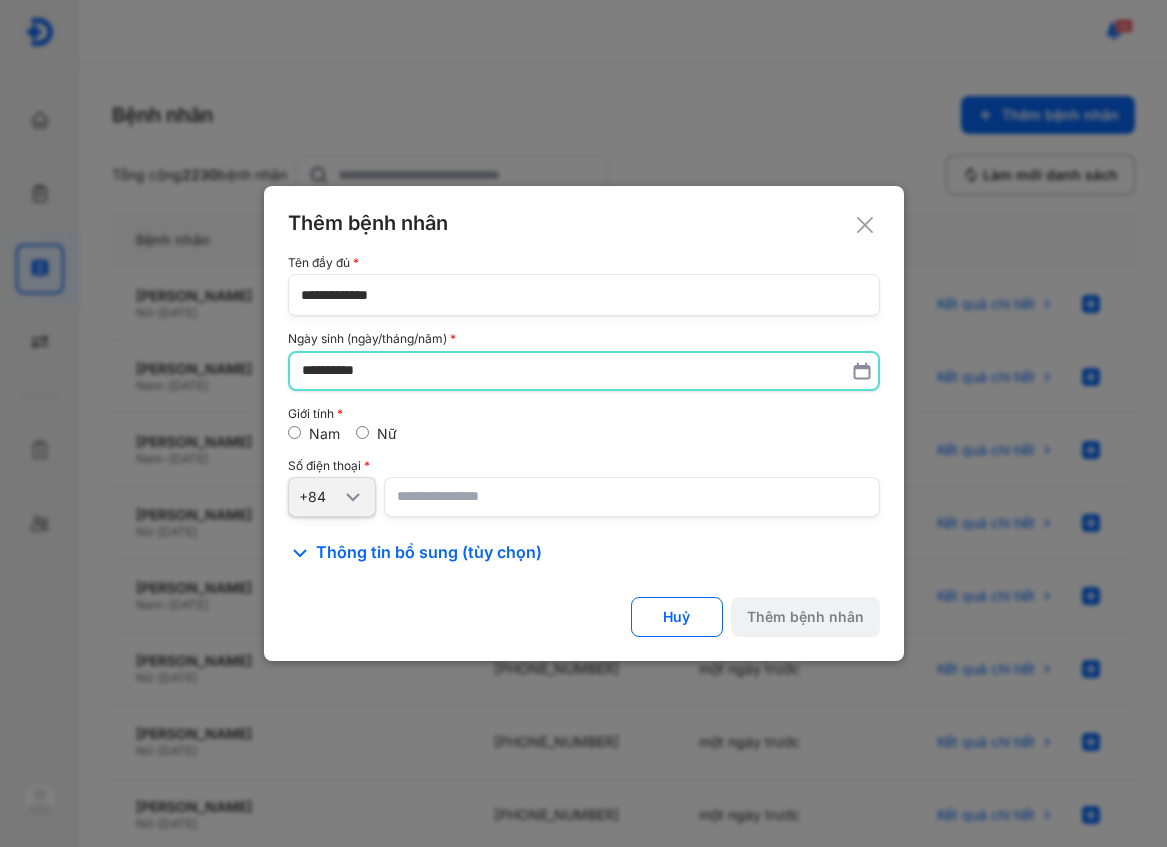 type on "**********" 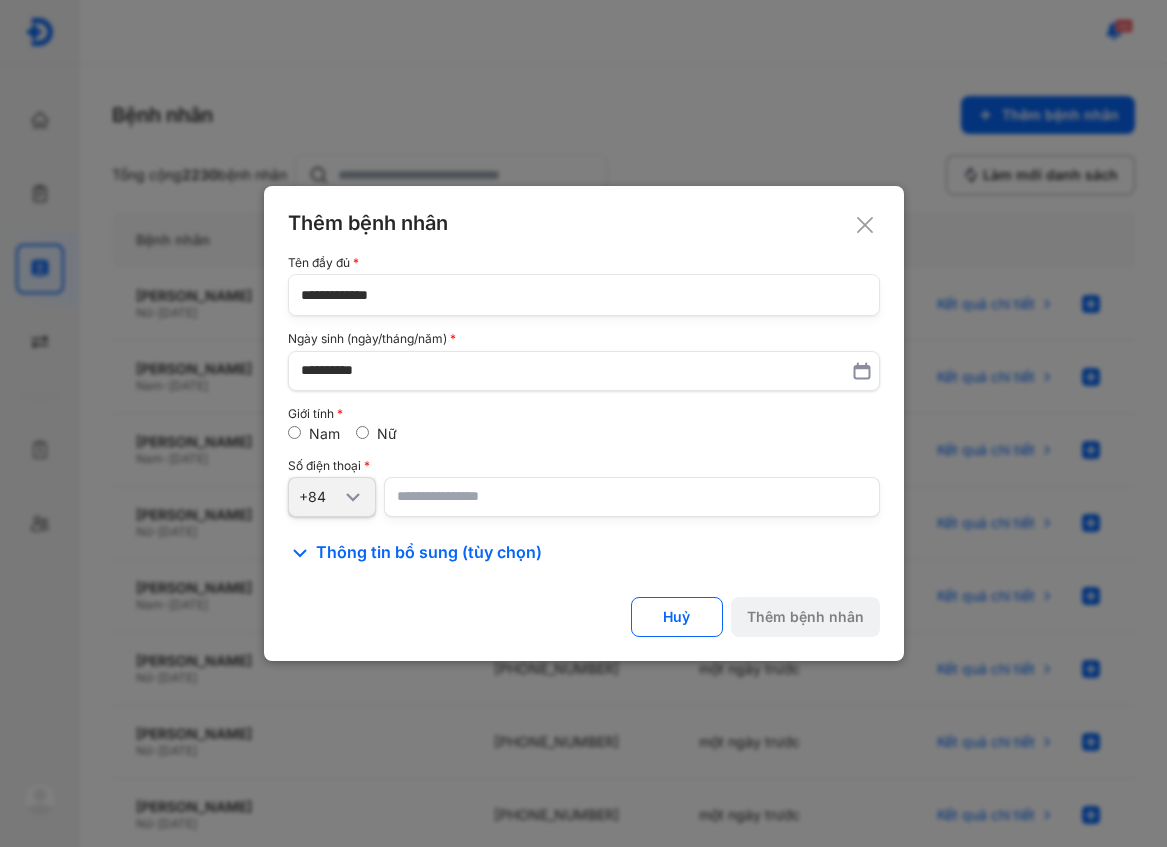 click at bounding box center [632, 497] 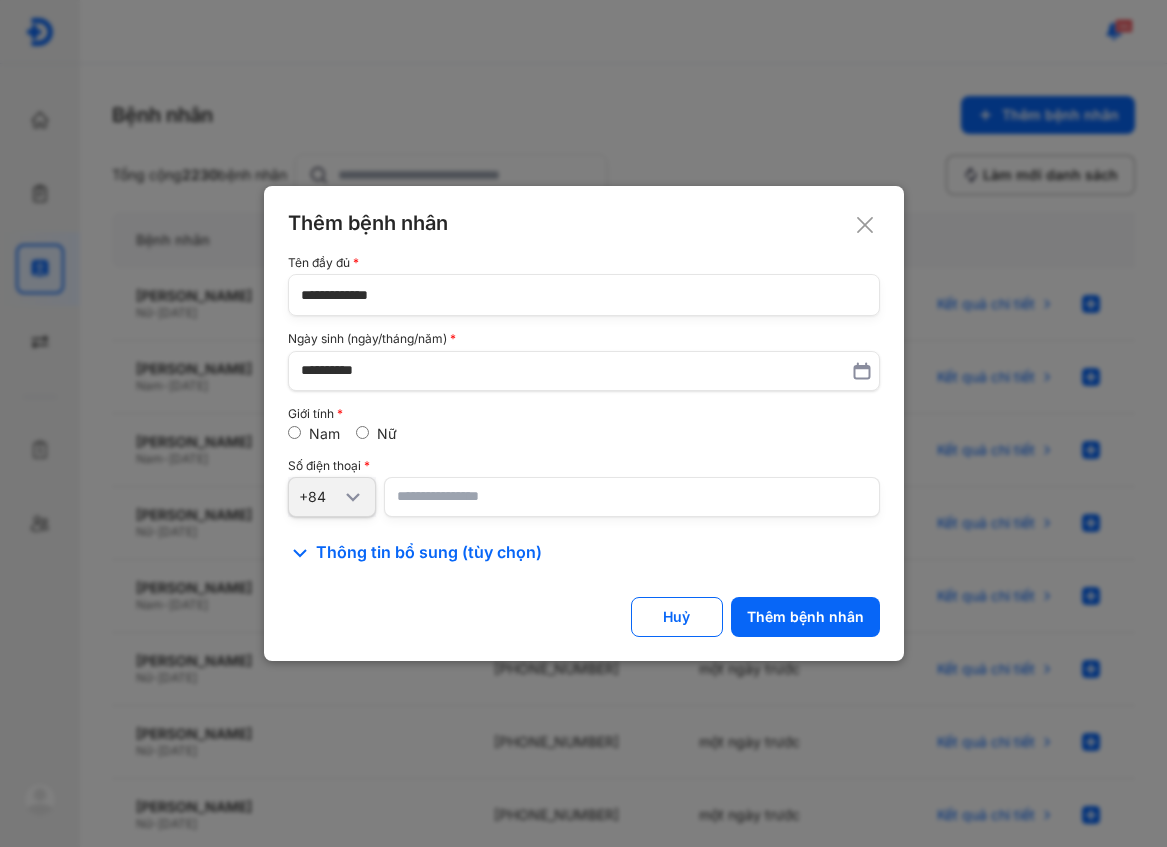 click on "Giới tính" at bounding box center (584, 414) 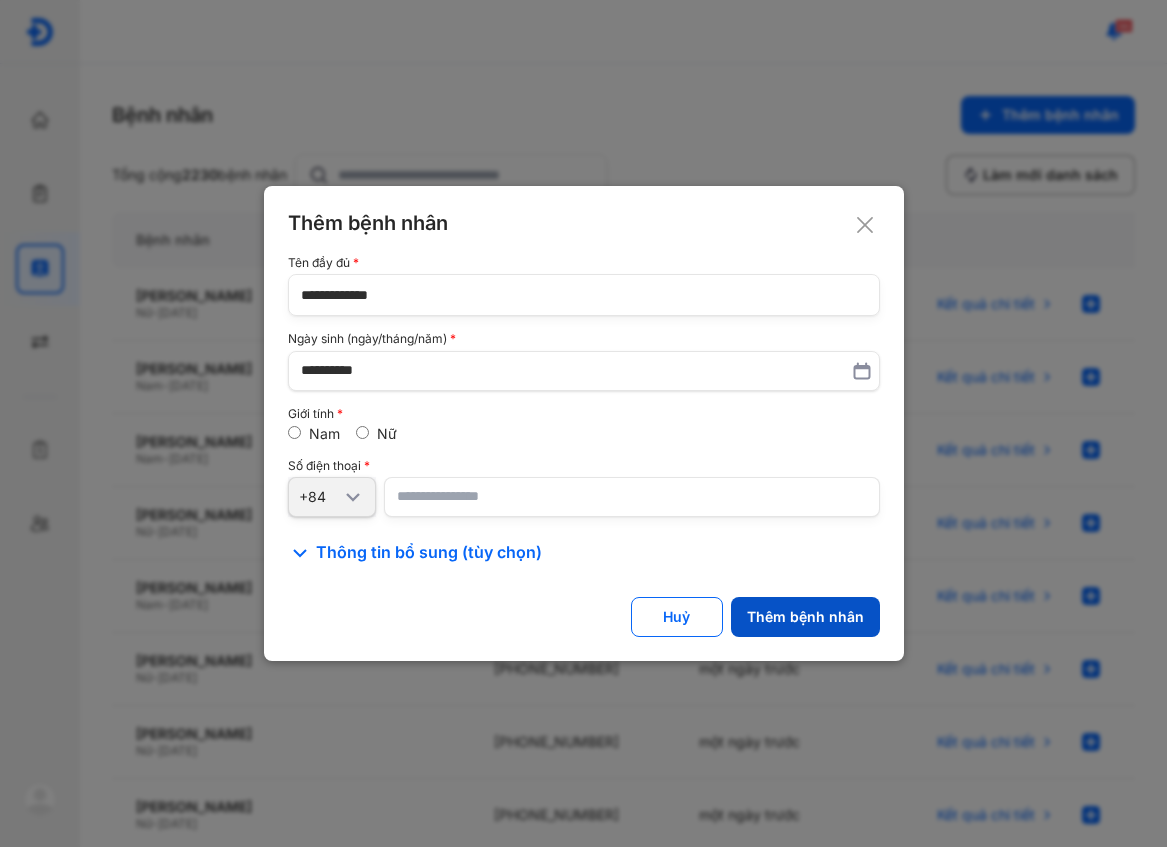 click on "Thêm bệnh nhân" at bounding box center [805, 617] 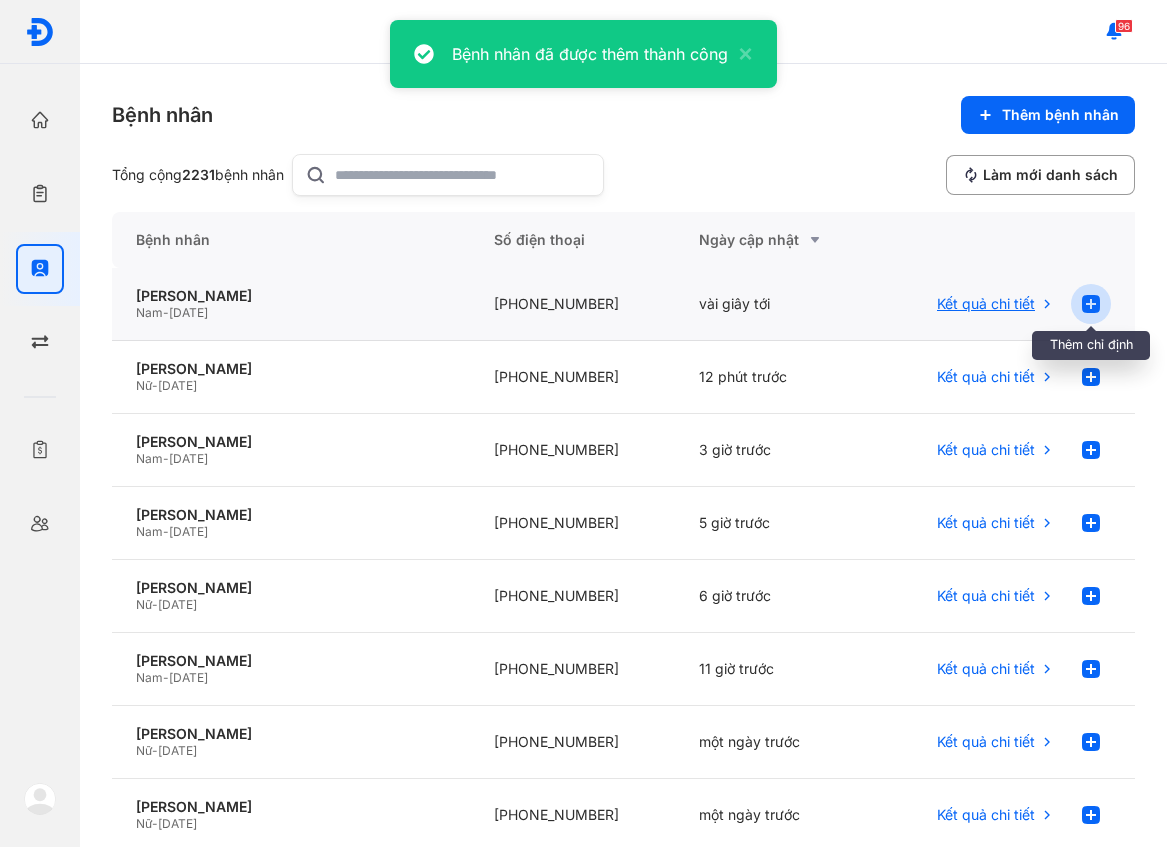 click 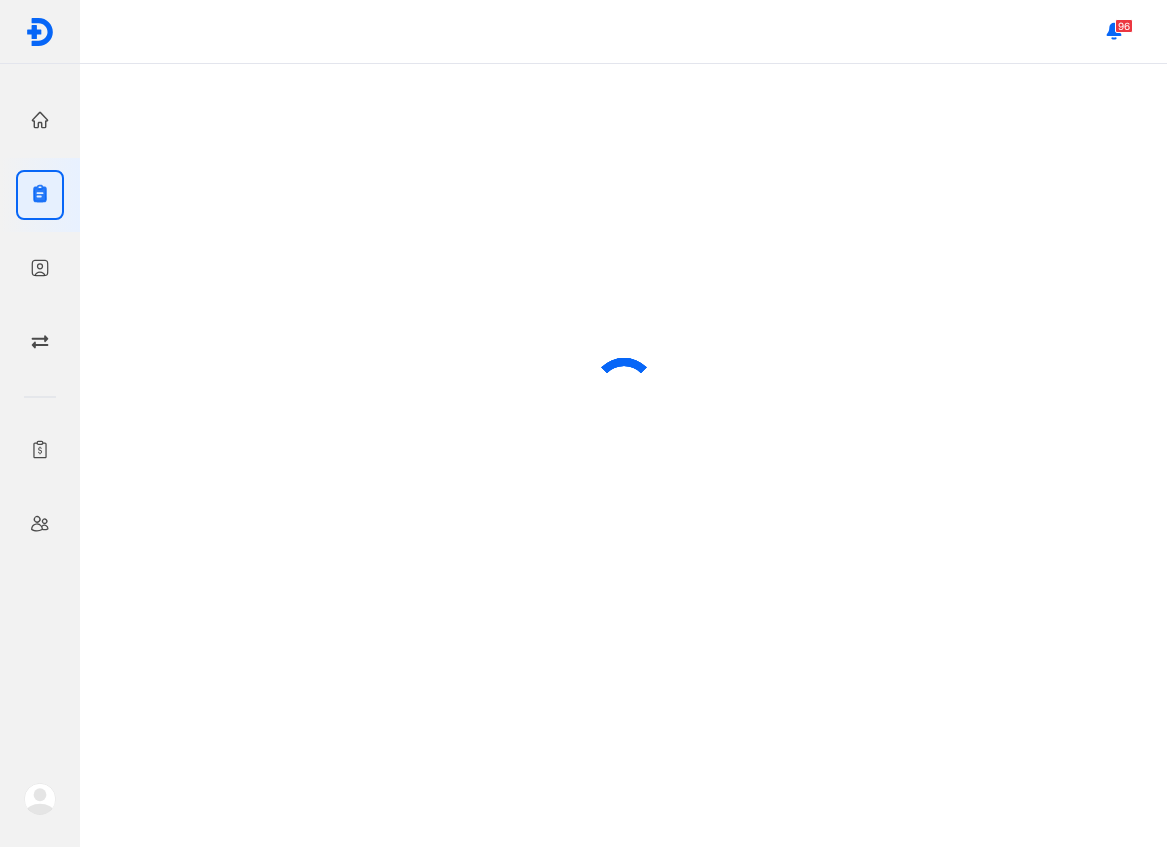 scroll, scrollTop: 0, scrollLeft: 0, axis: both 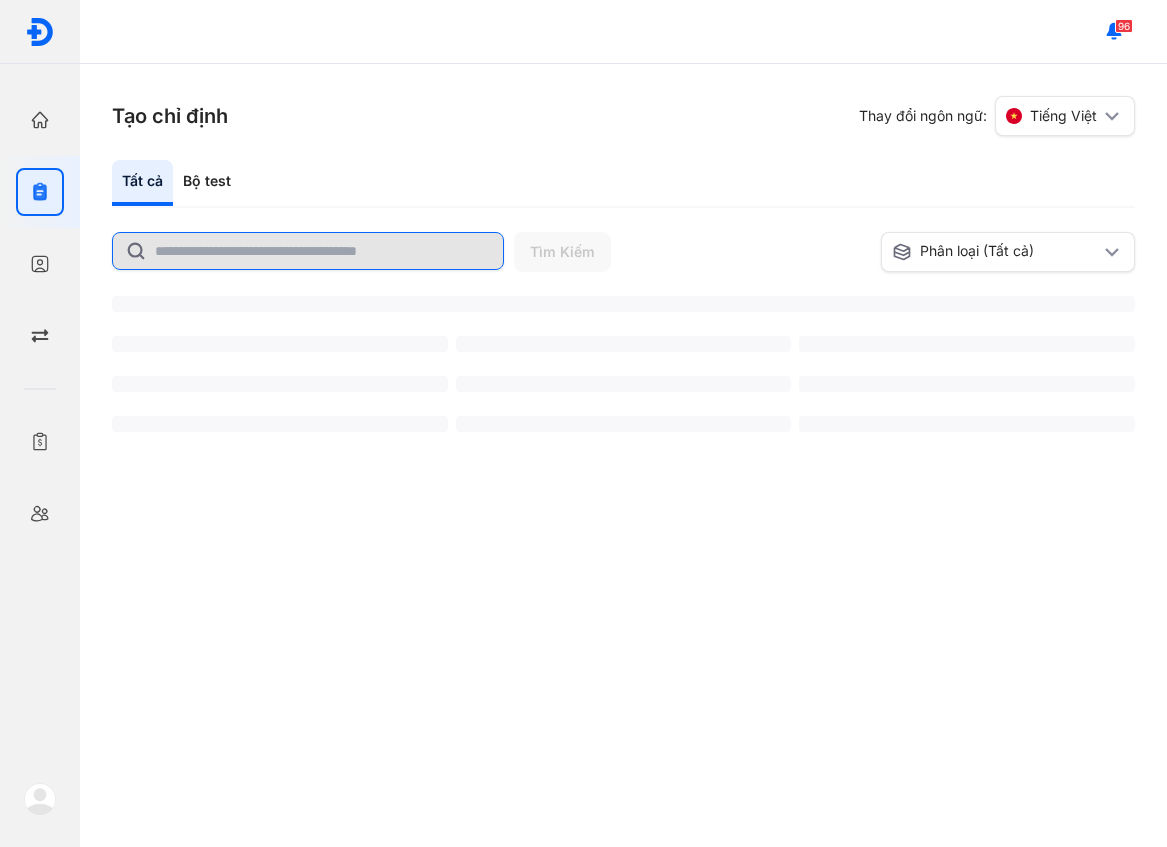 click 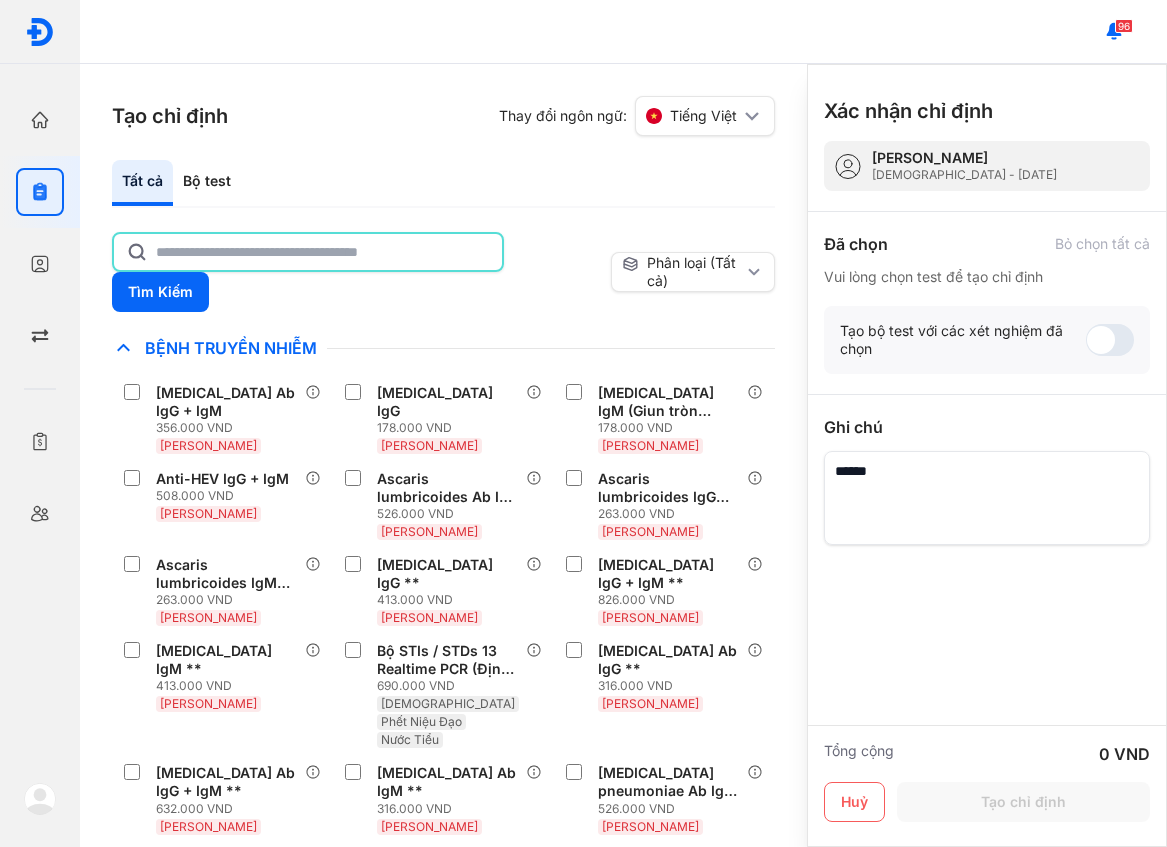 click 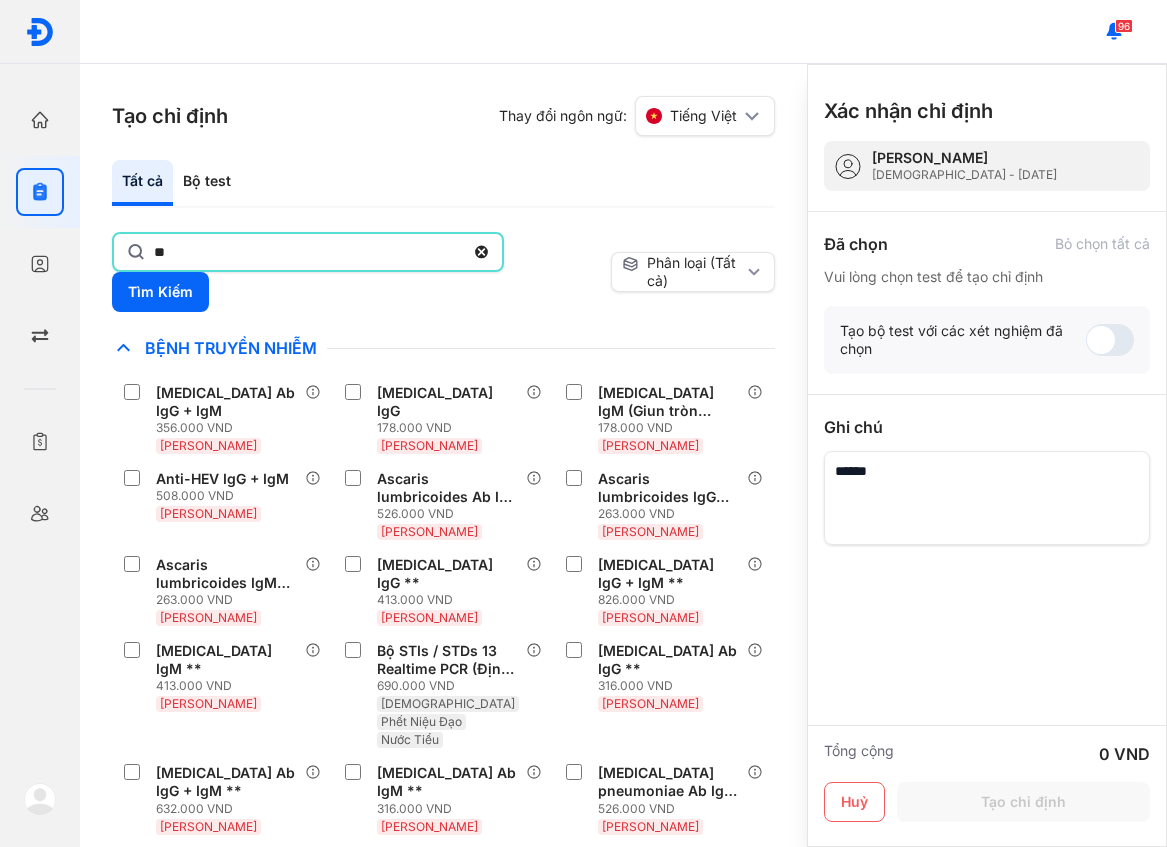 type on "**" 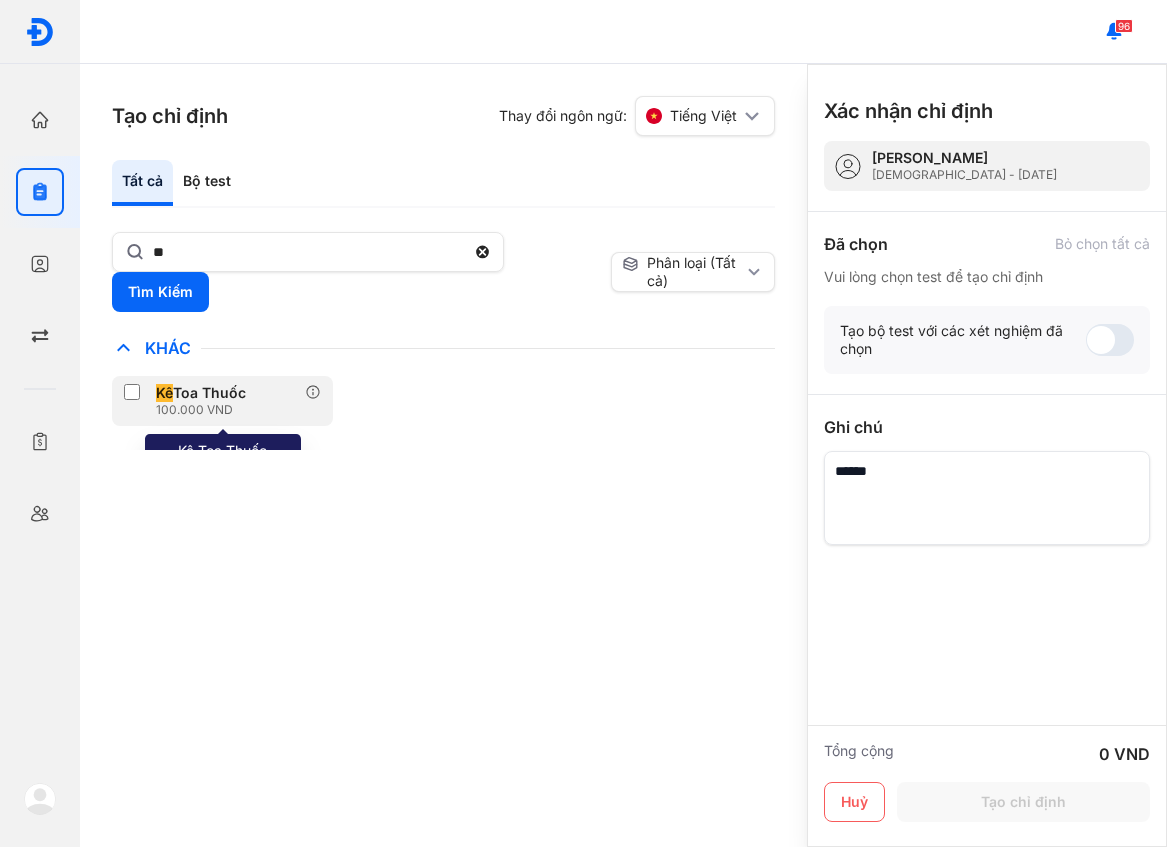 click on "100.000 VND" at bounding box center [205, 410] 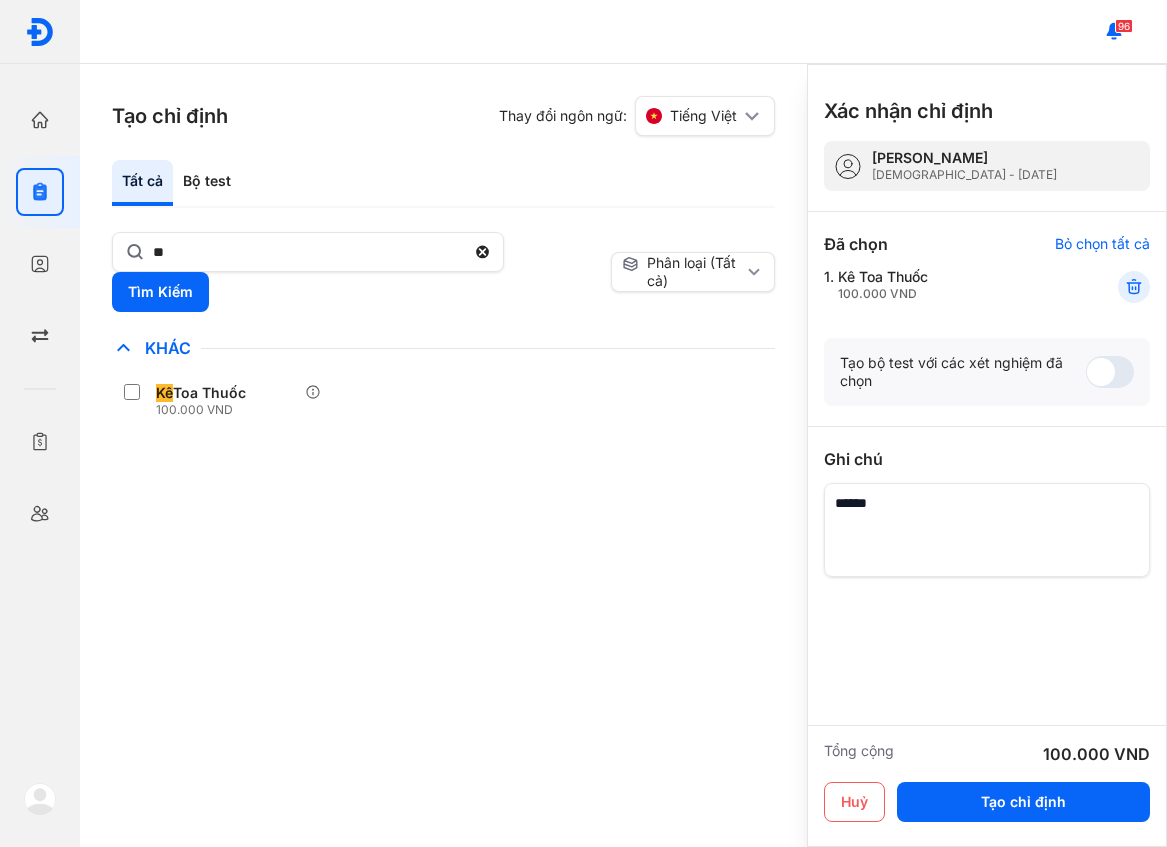 drag, startPoint x: 245, startPoint y: 710, endPoint x: 640, endPoint y: 811, distance: 407.70822 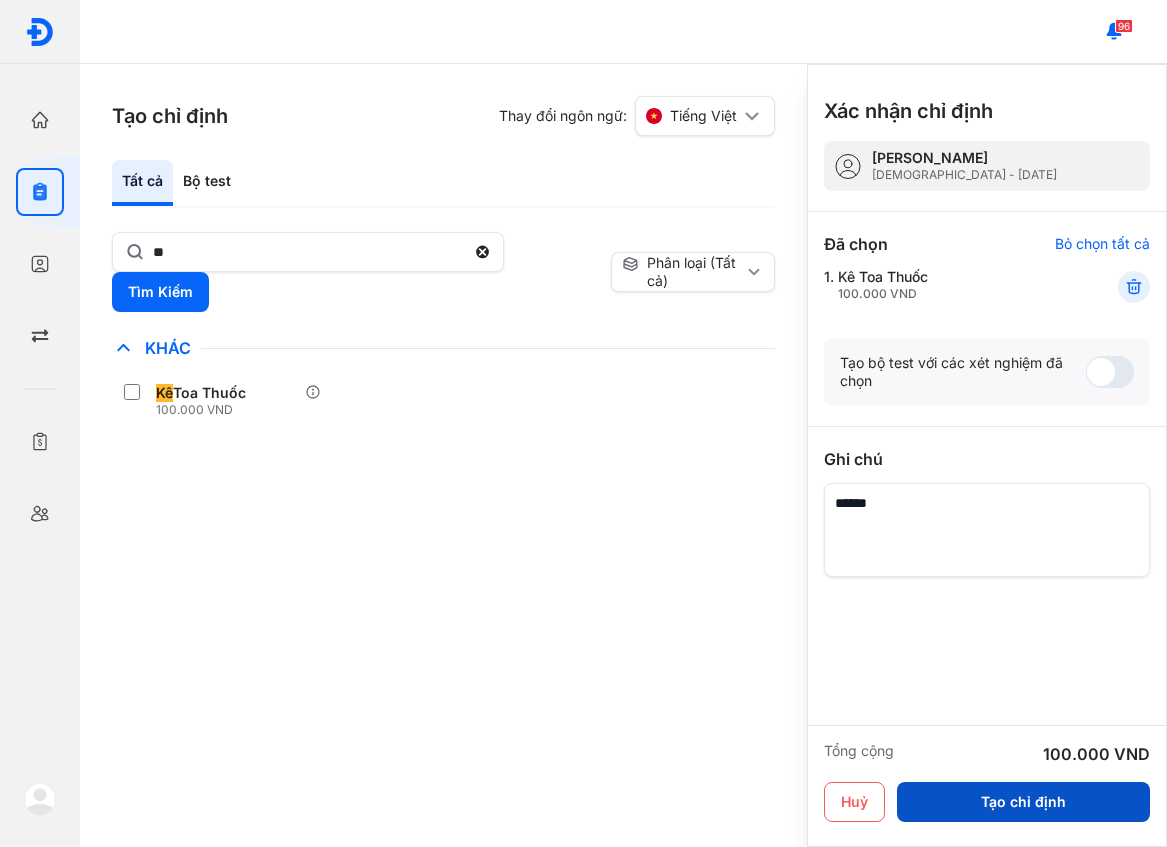 click on "Tạo chỉ định" at bounding box center [1023, 802] 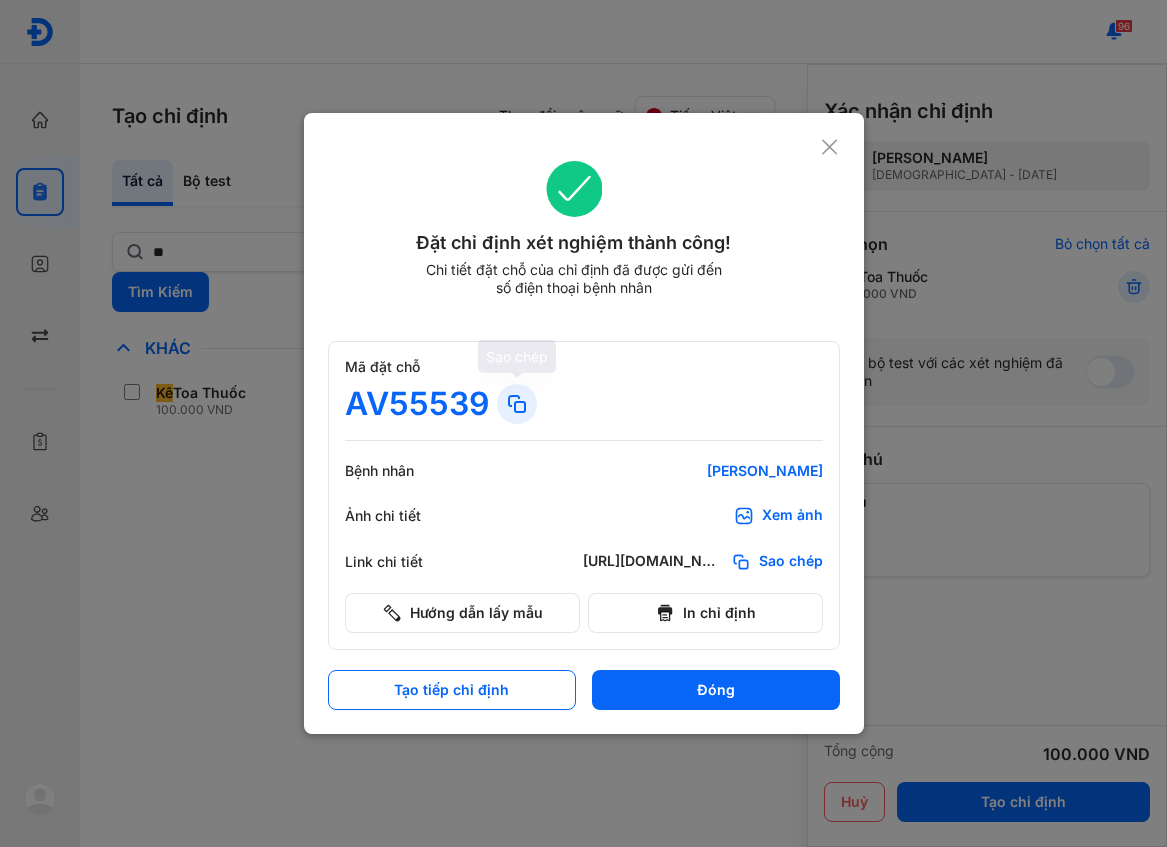click 